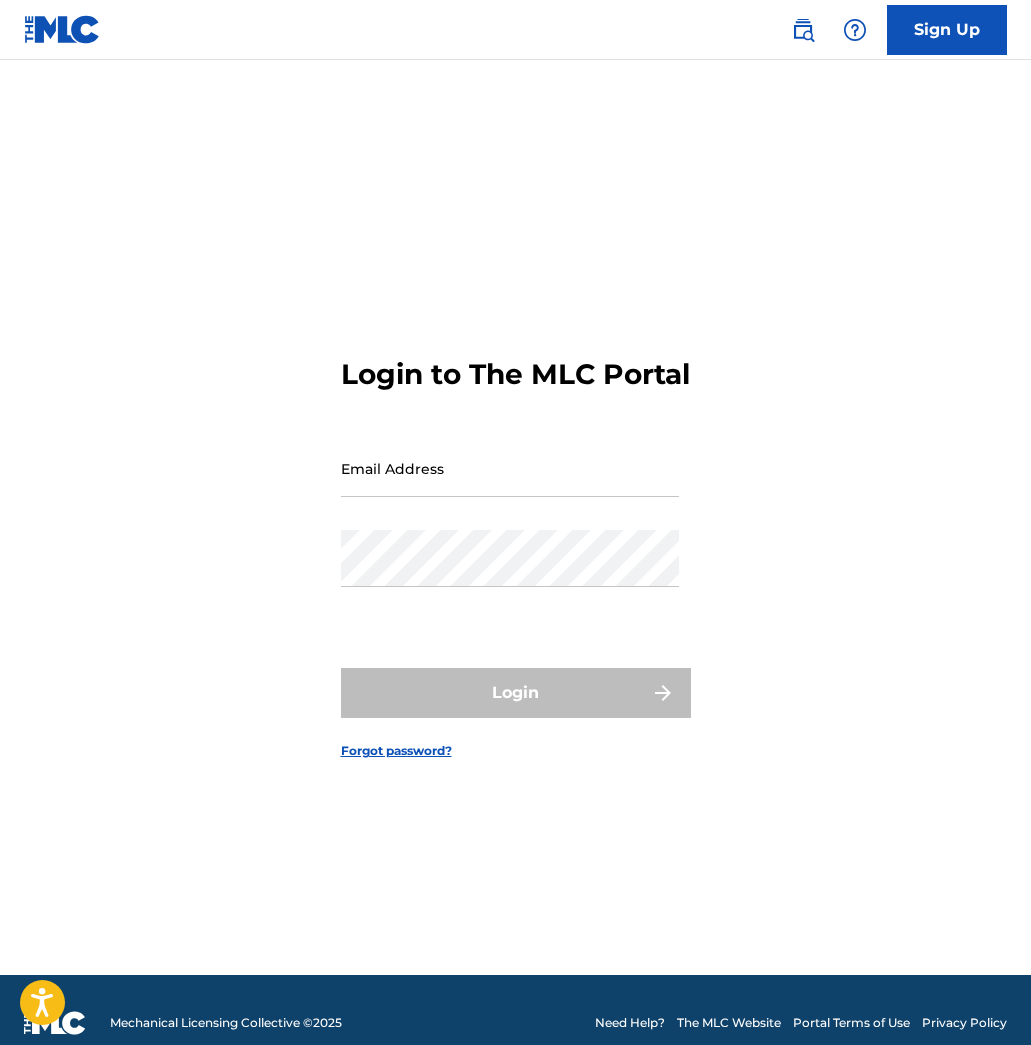 scroll, scrollTop: 0, scrollLeft: 0, axis: both 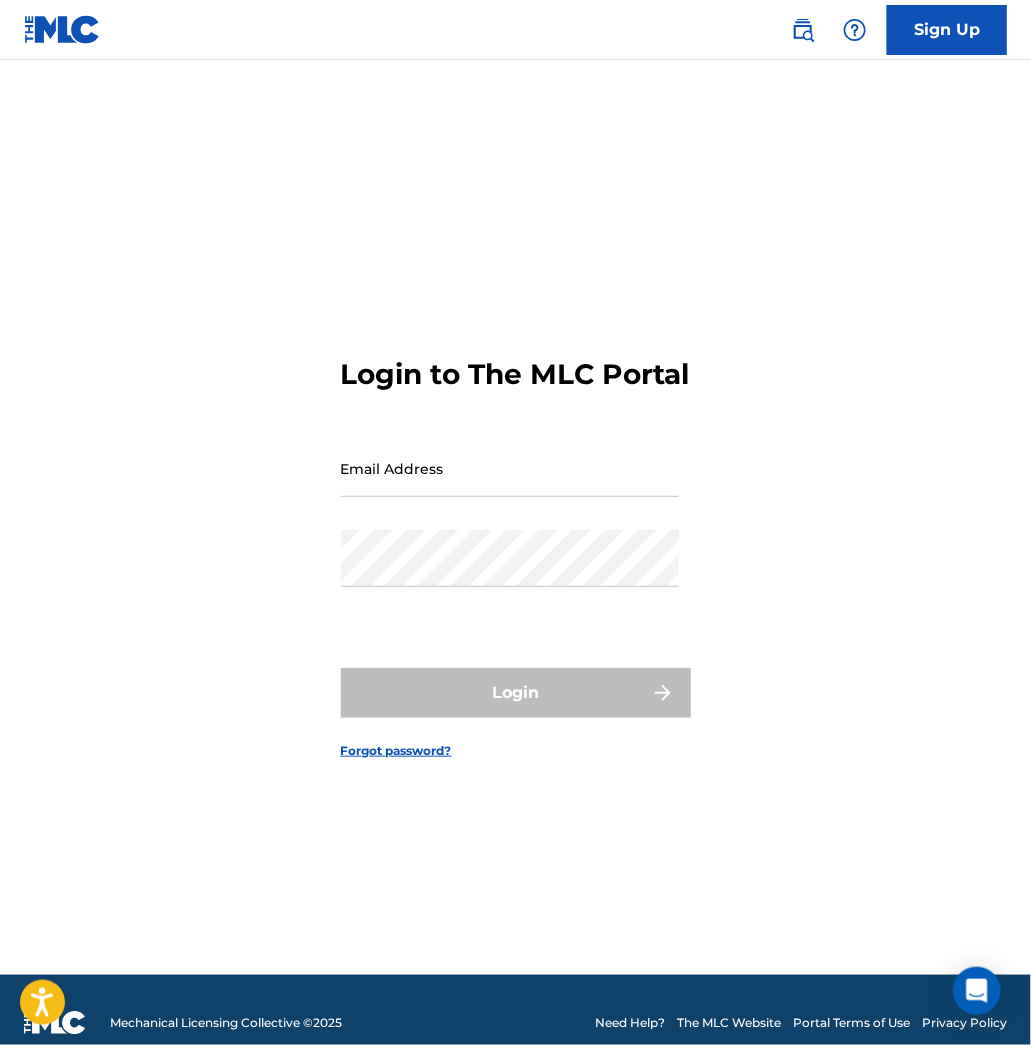type on "[EMAIL_ADDRESS][DOMAIN_NAME]" 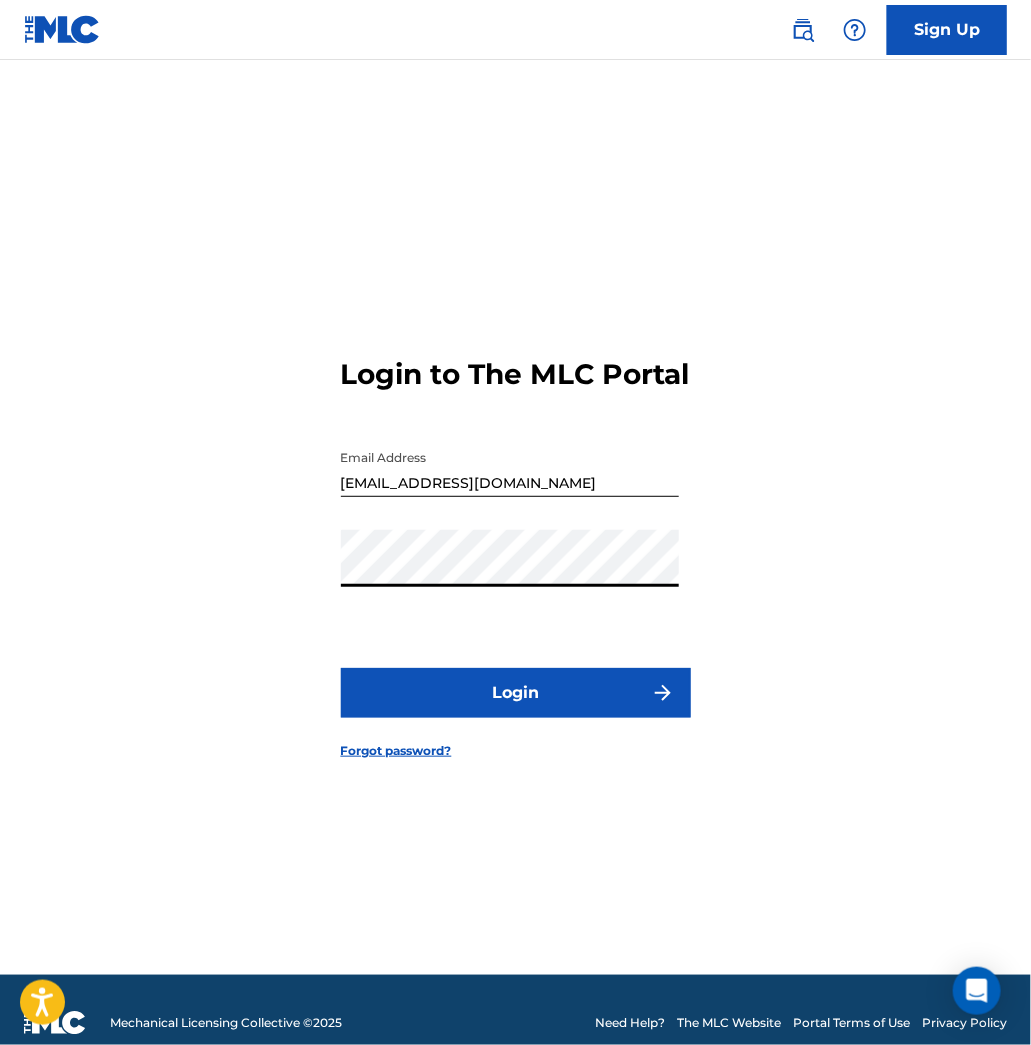 click on "Login" at bounding box center [516, 693] 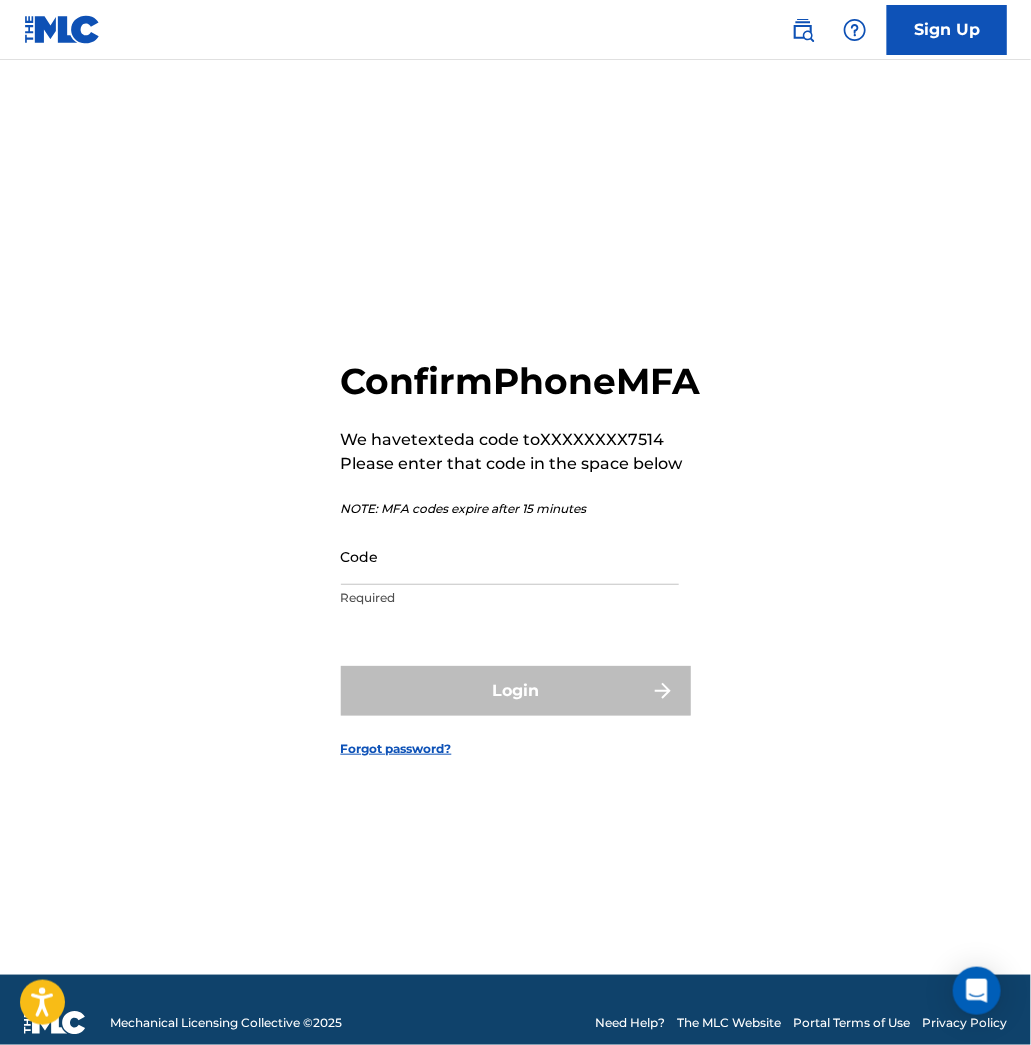 click on "Code" at bounding box center (510, 556) 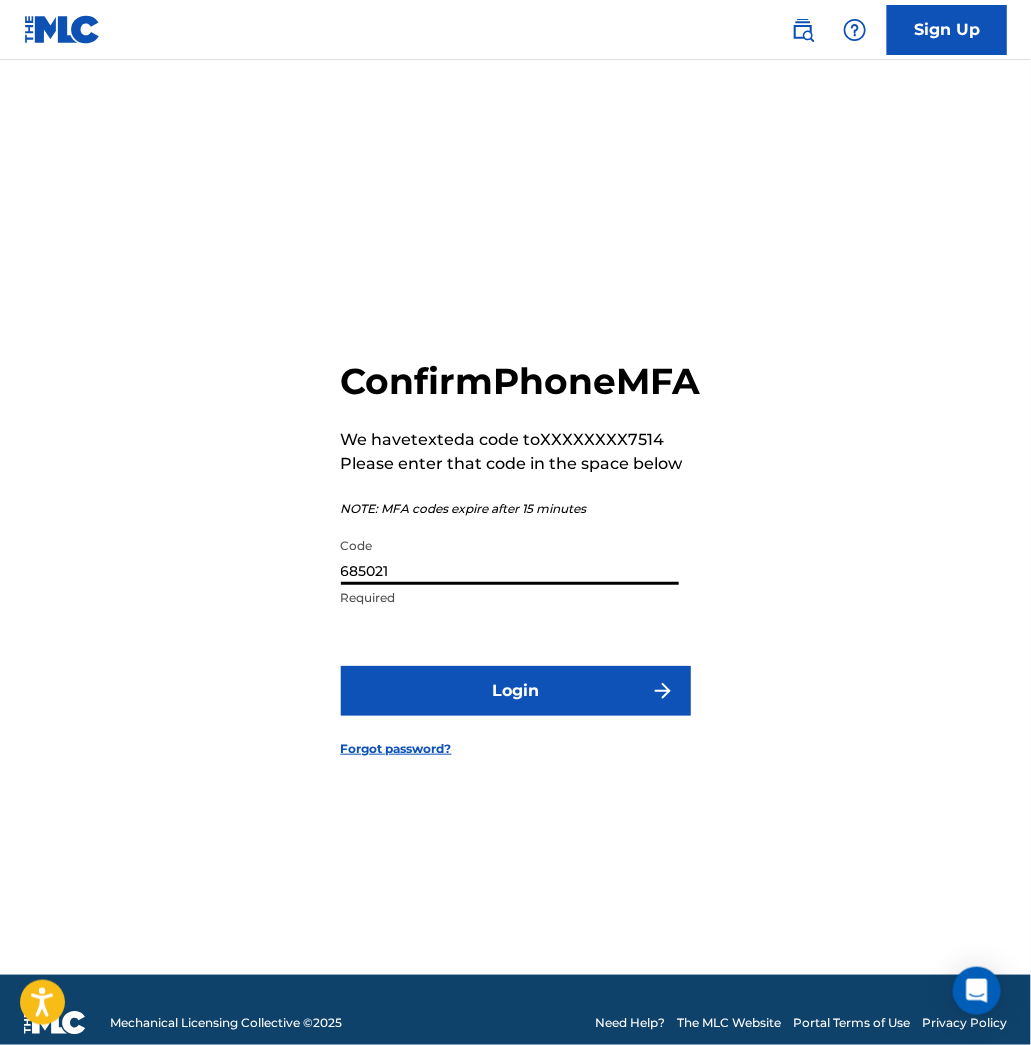 type on "685021" 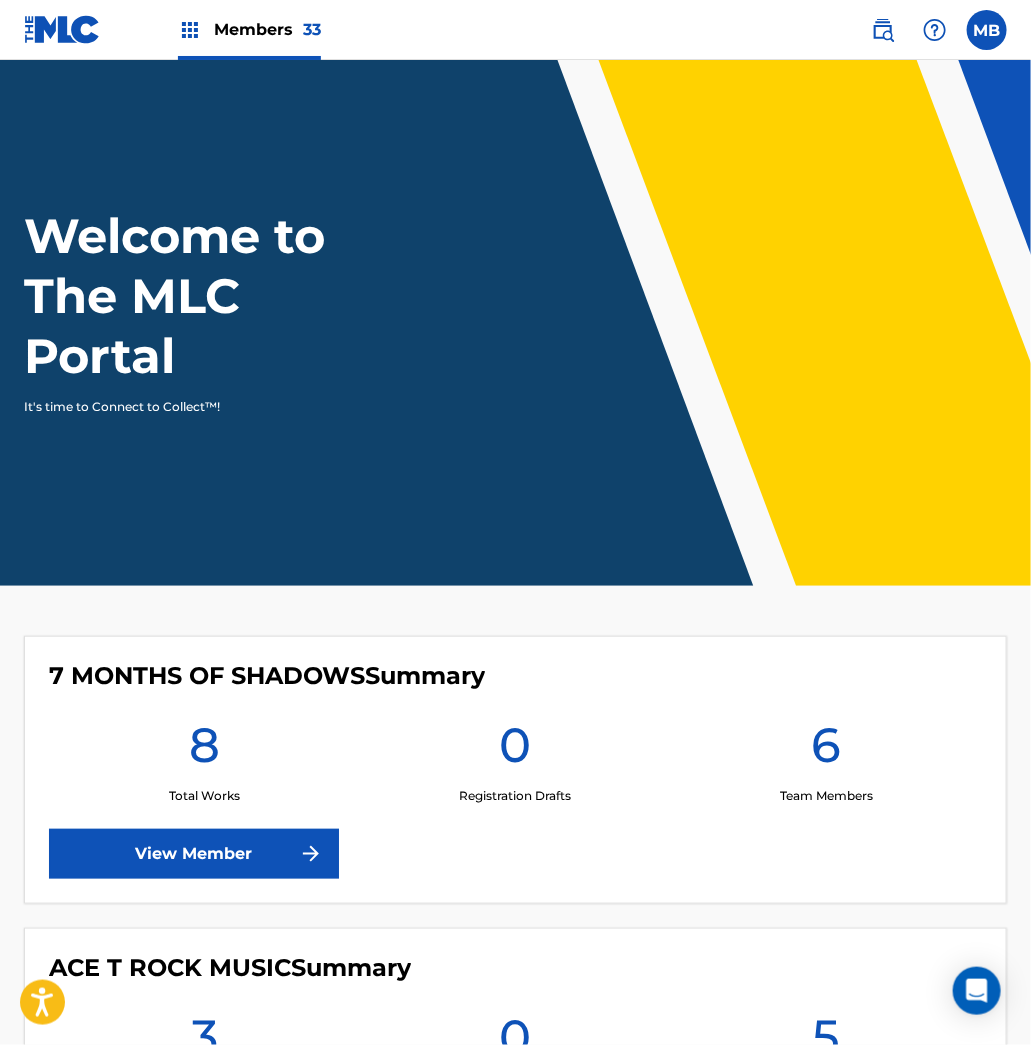 scroll, scrollTop: 0, scrollLeft: 0, axis: both 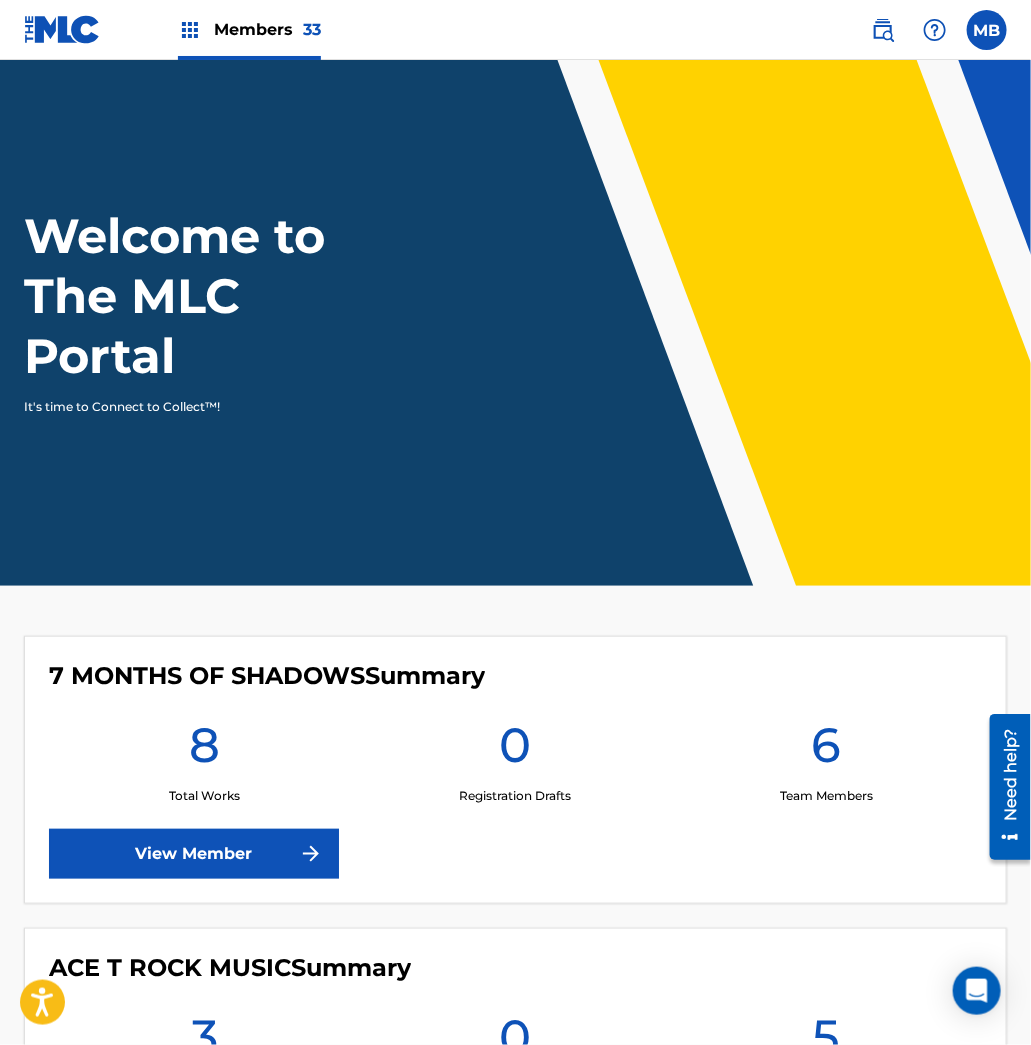 click on "Members    33" at bounding box center (267, 29) 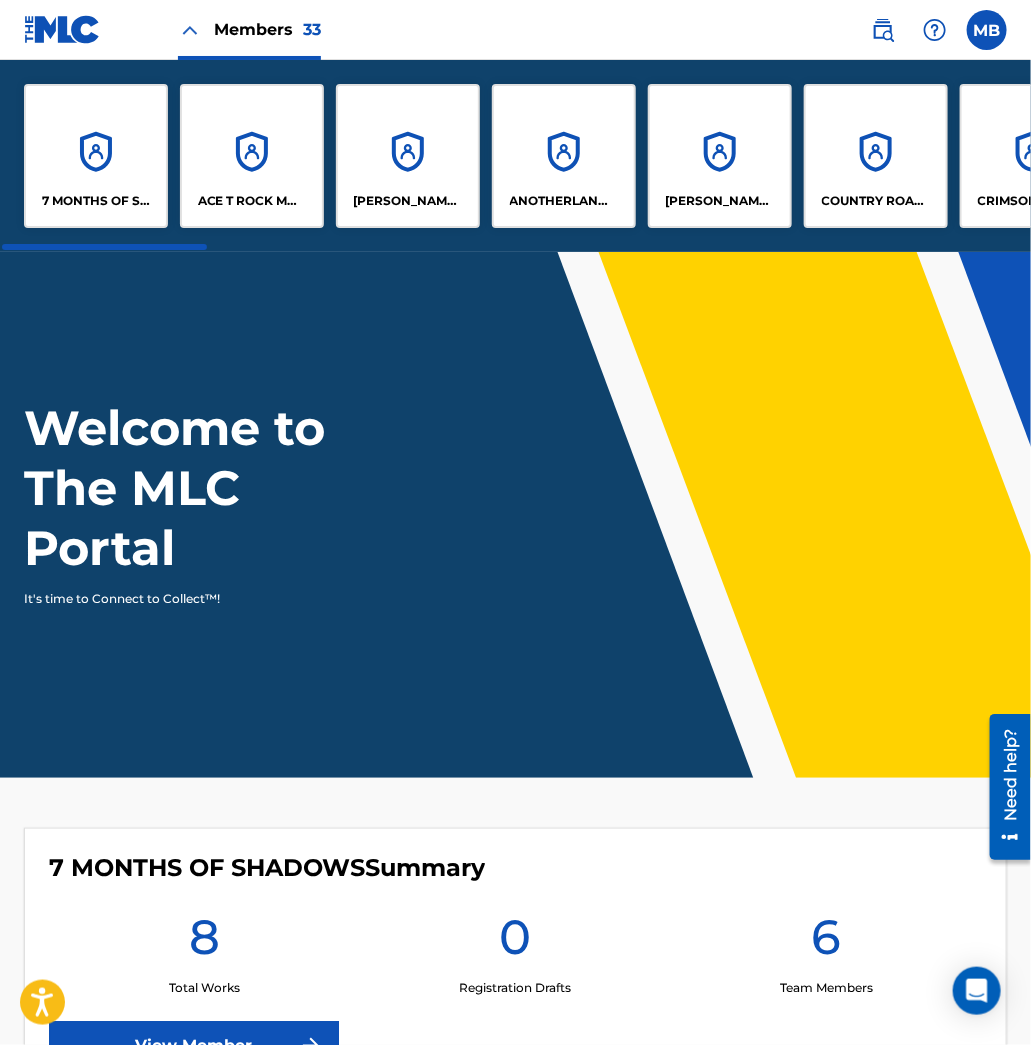 click on "7 MONTHS OF SHADOWS ACE T ROCK MUSIC [PERSON_NAME] [PERSON_NAME] ANOTHERLAND VENTURES LLC [PERSON_NAME] MUSIC COUNTRY ROAD MUSIC INC CRIMSON ROSE GLOBAL PUB, LLC ELK REFUGE MUSIC [PERSON_NAME] MUSIC PUBLISHING [PERSON_NAME] MUSIC COMPANY HOMIE G MUSIC [PERSON_NAME] [PERSON_NAME] [PERSON_NAME] PUBLISHING [PERSON_NAME] VISION MUSIC [PERSON_NAME] SONGS LLC LIKELY STORY MUSIC LION BABE LLC MUSIC ALTERNATIVES PUBLISHING [PERSON_NAME] MUSIC O'BROOK MUSIC OWL RAT PUBLISHING PURPLE RABBIT MUSIC SAILOR MUSIC SLEEPING INDIAN MUSIC STICK TO SICK MUSIC SWSIDE SONGS LLC THE GROWLERS TREYBALL MUSIC VELVET SNEAKERS PUBLISHING WET SPROCKET SONGS YUNG PINCH MUSIC" at bounding box center (2592, 156) 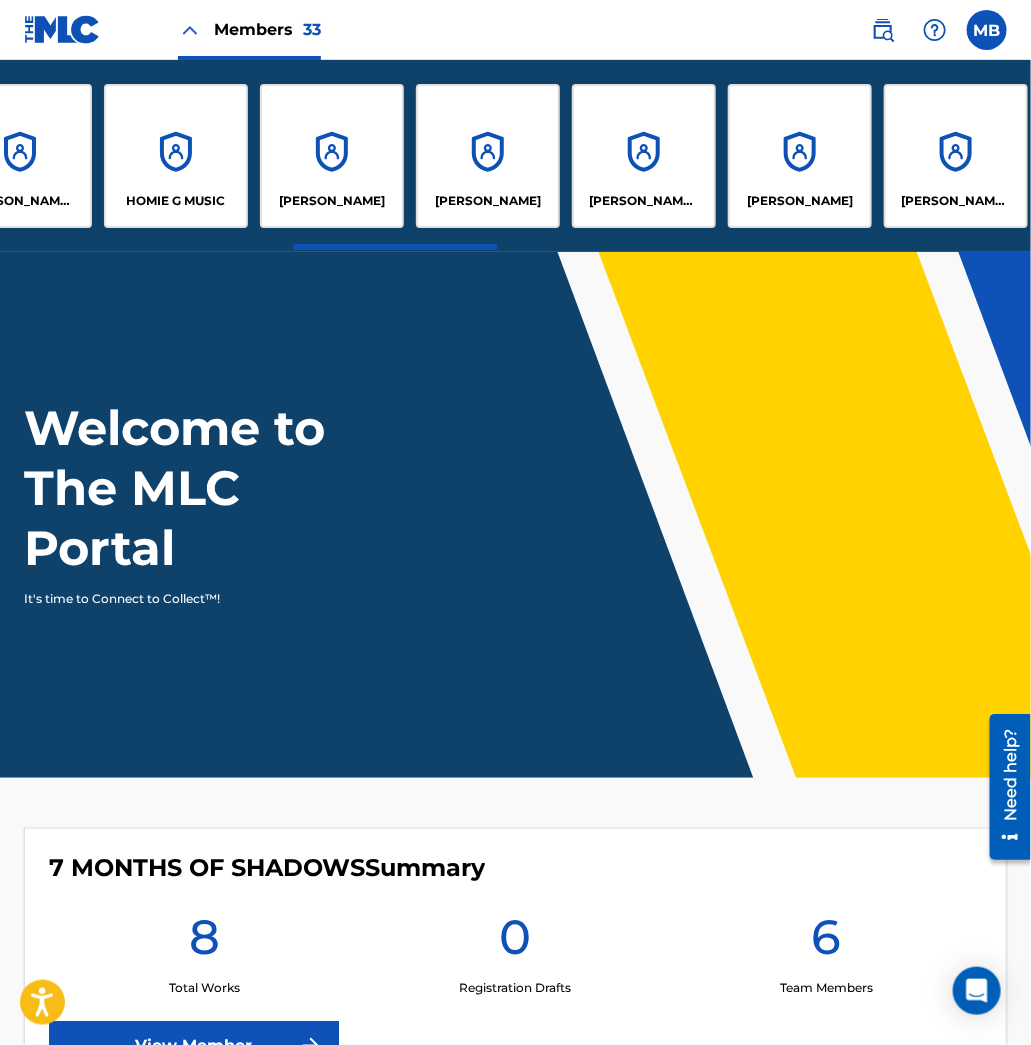 scroll, scrollTop: 0, scrollLeft: 1465, axis: horizontal 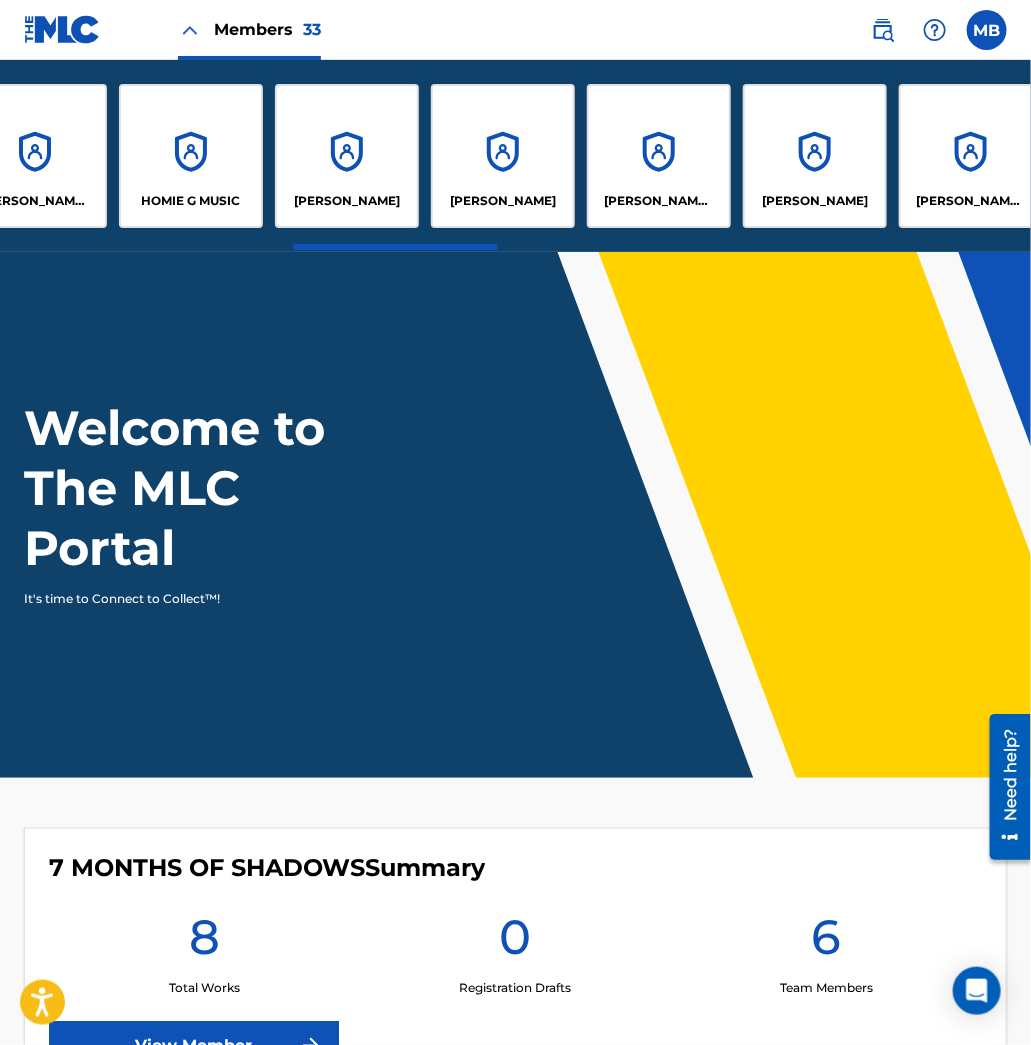 drag, startPoint x: 153, startPoint y: 248, endPoint x: 443, endPoint y: 242, distance: 290.06207 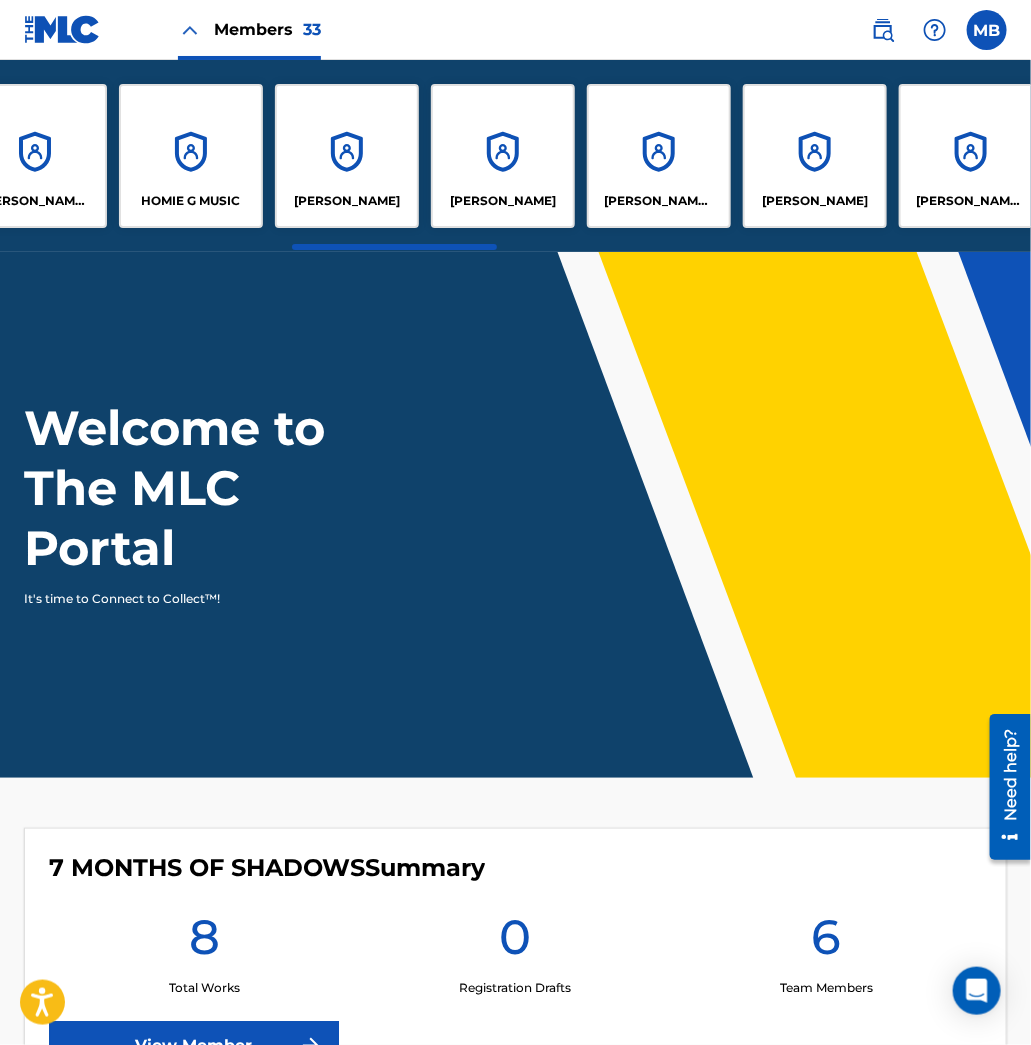 click on "[PERSON_NAME]" at bounding box center (347, 156) 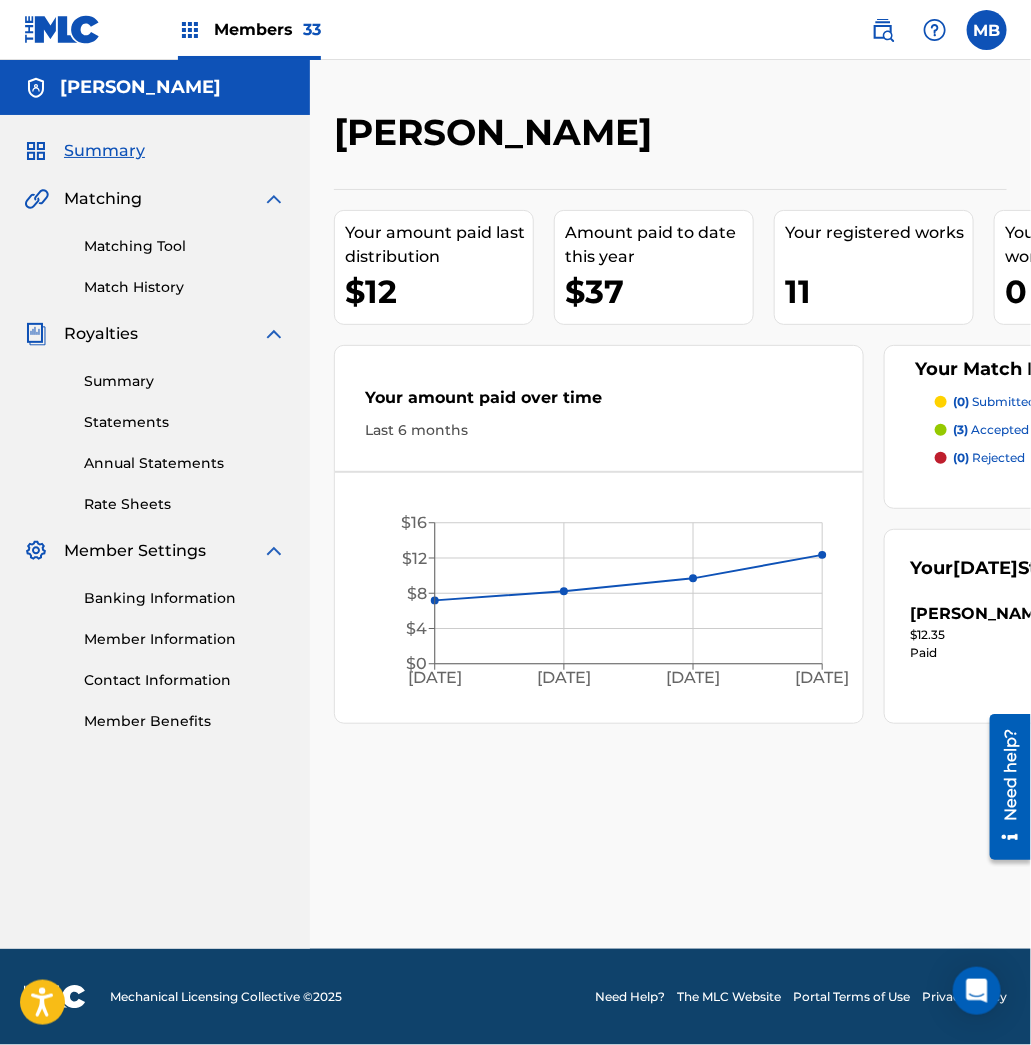 click on "Summary" at bounding box center (185, 381) 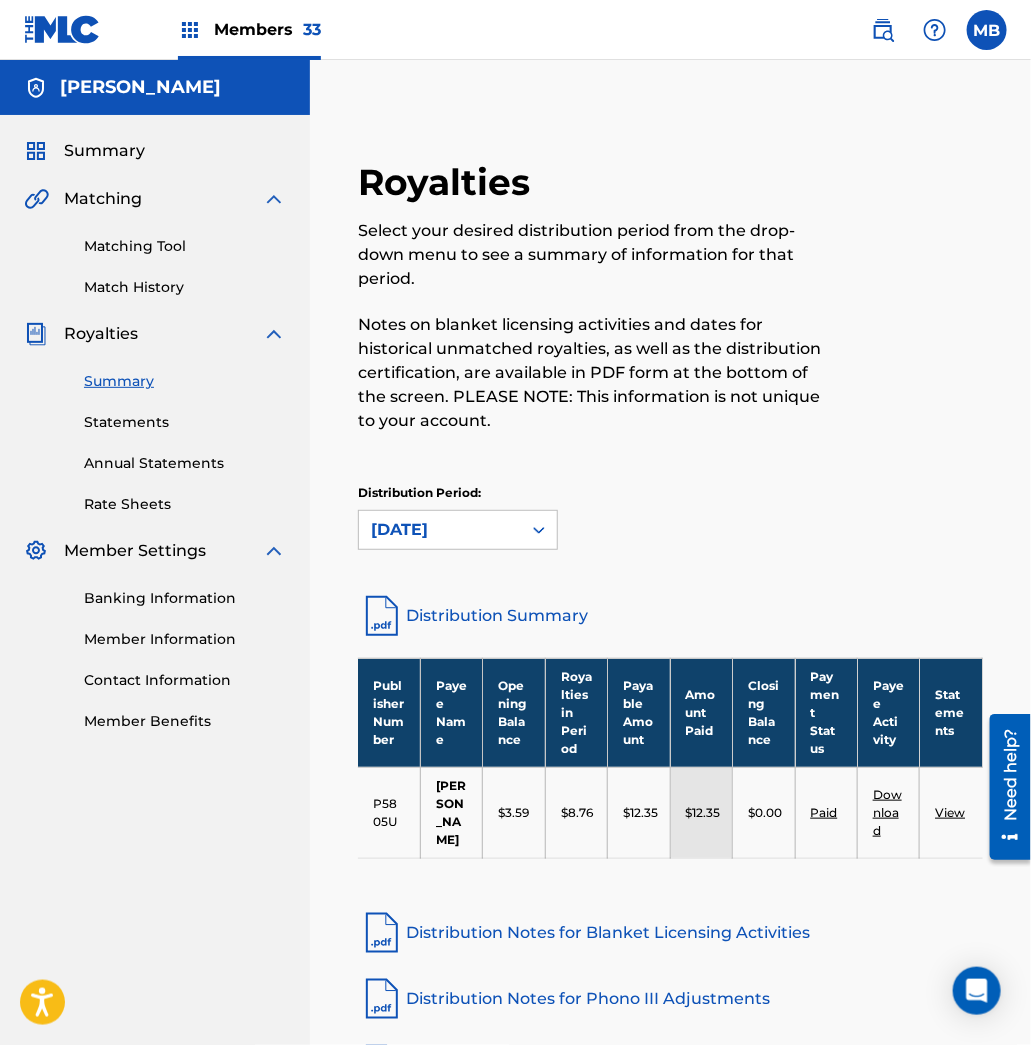 click on "Download" at bounding box center [887, 812] 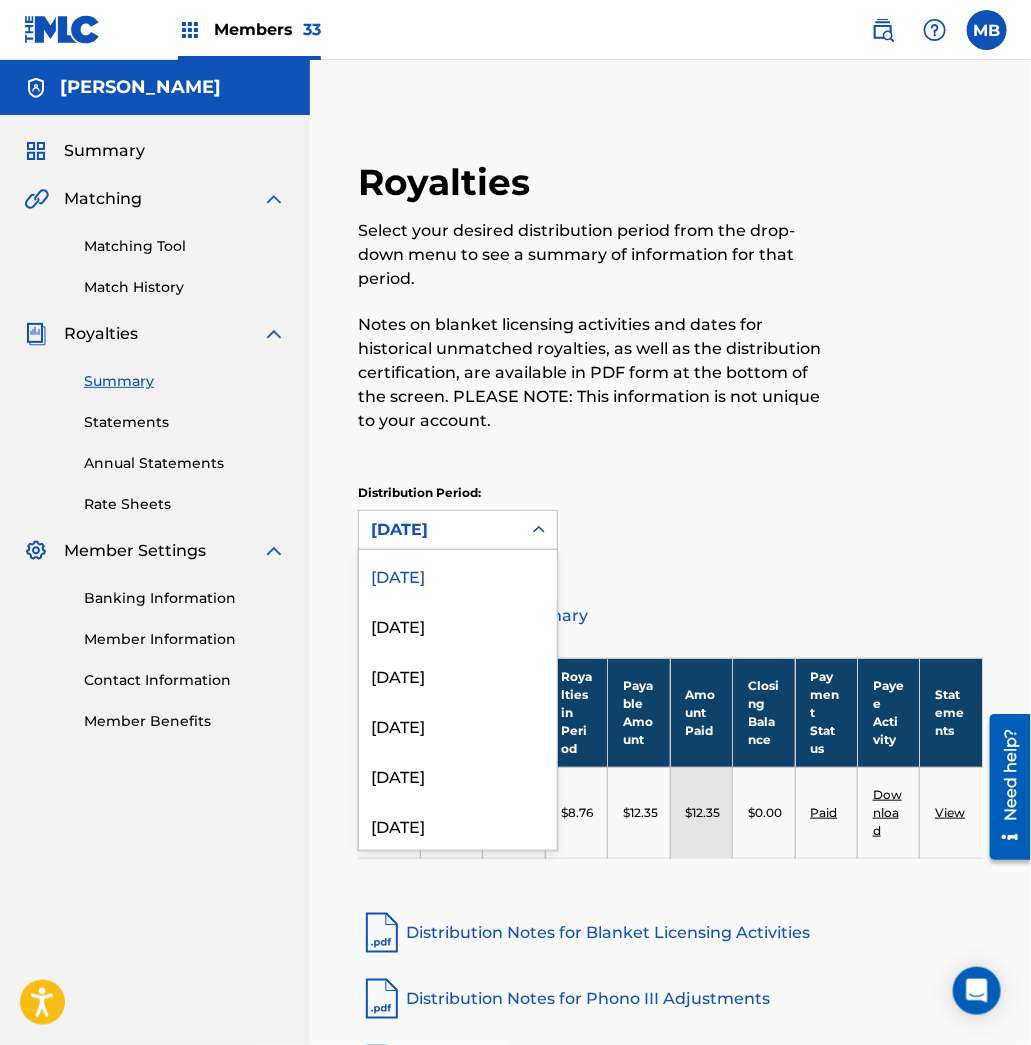 click 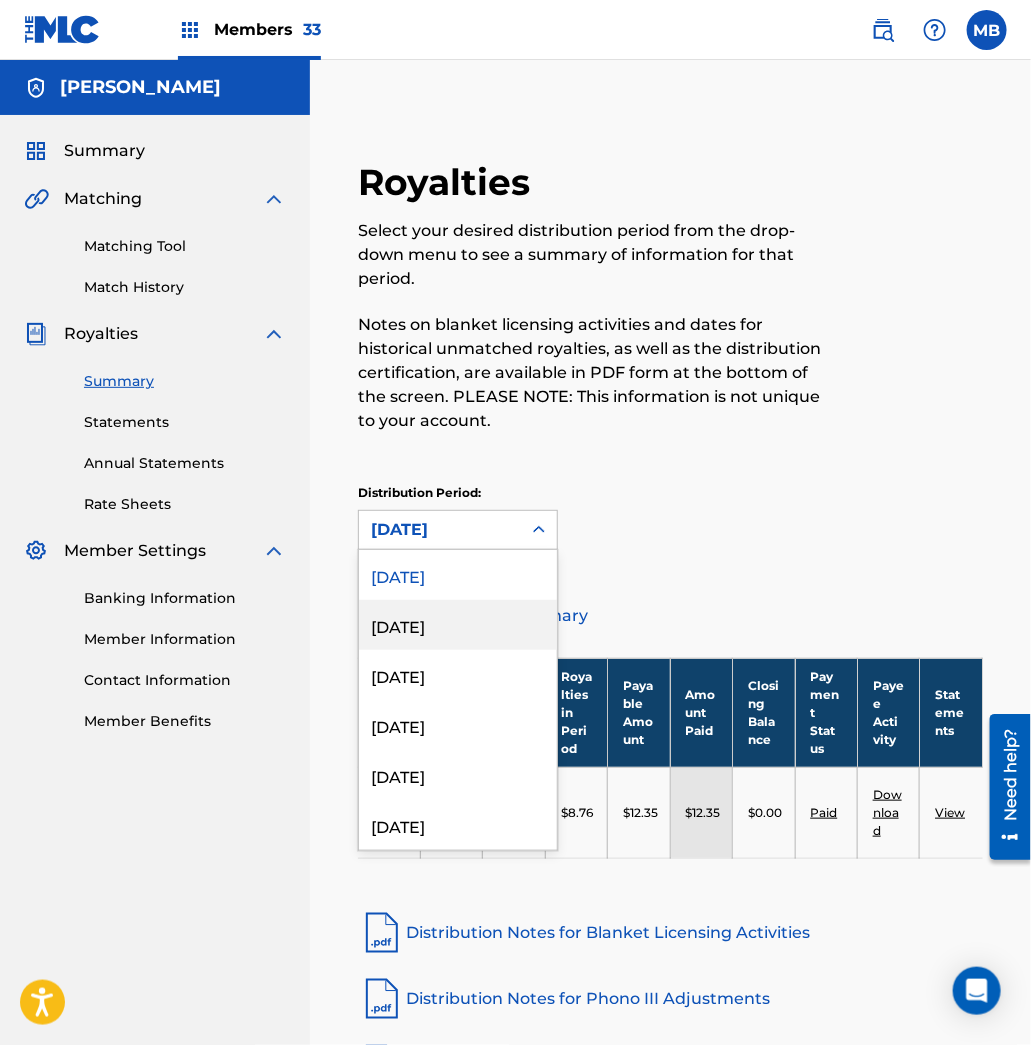 click on "[DATE]" at bounding box center (458, 625) 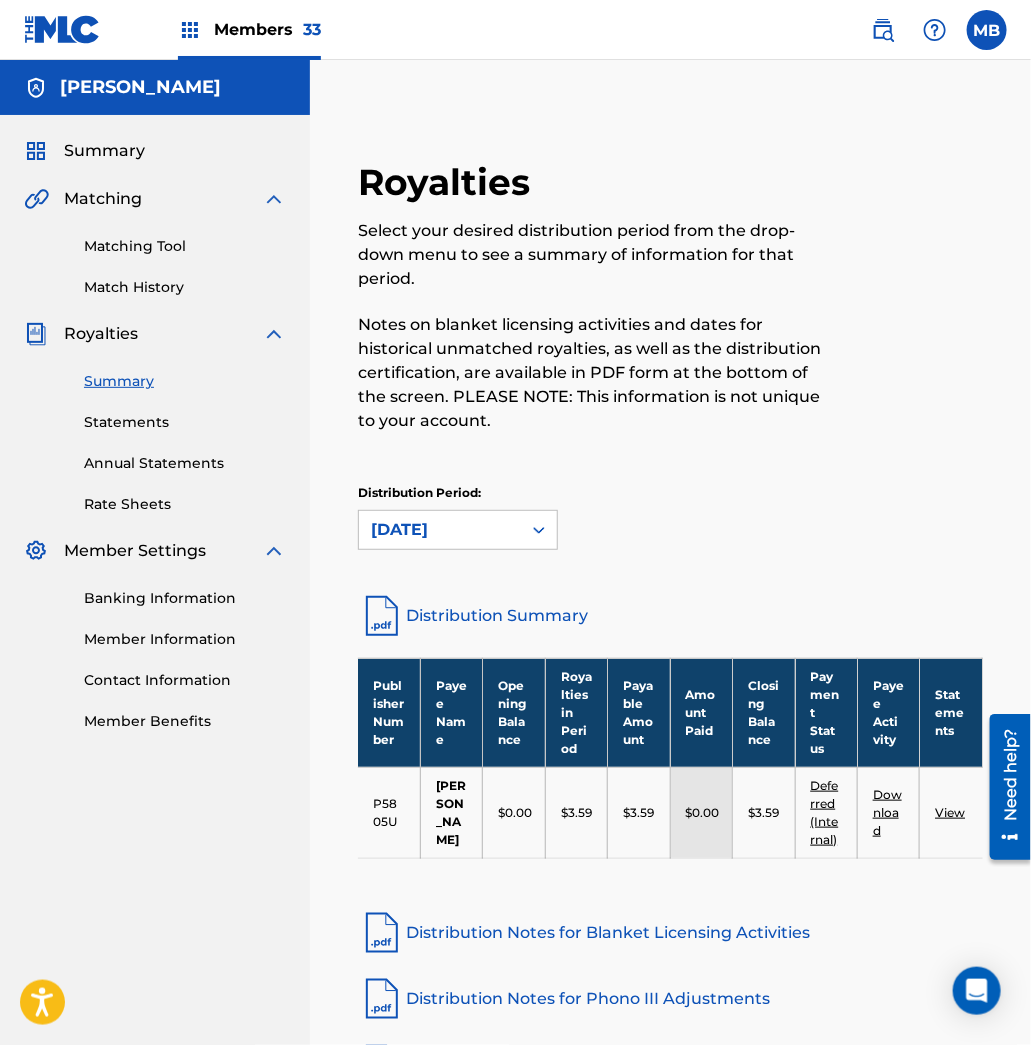 click on "Download" at bounding box center (887, 812) 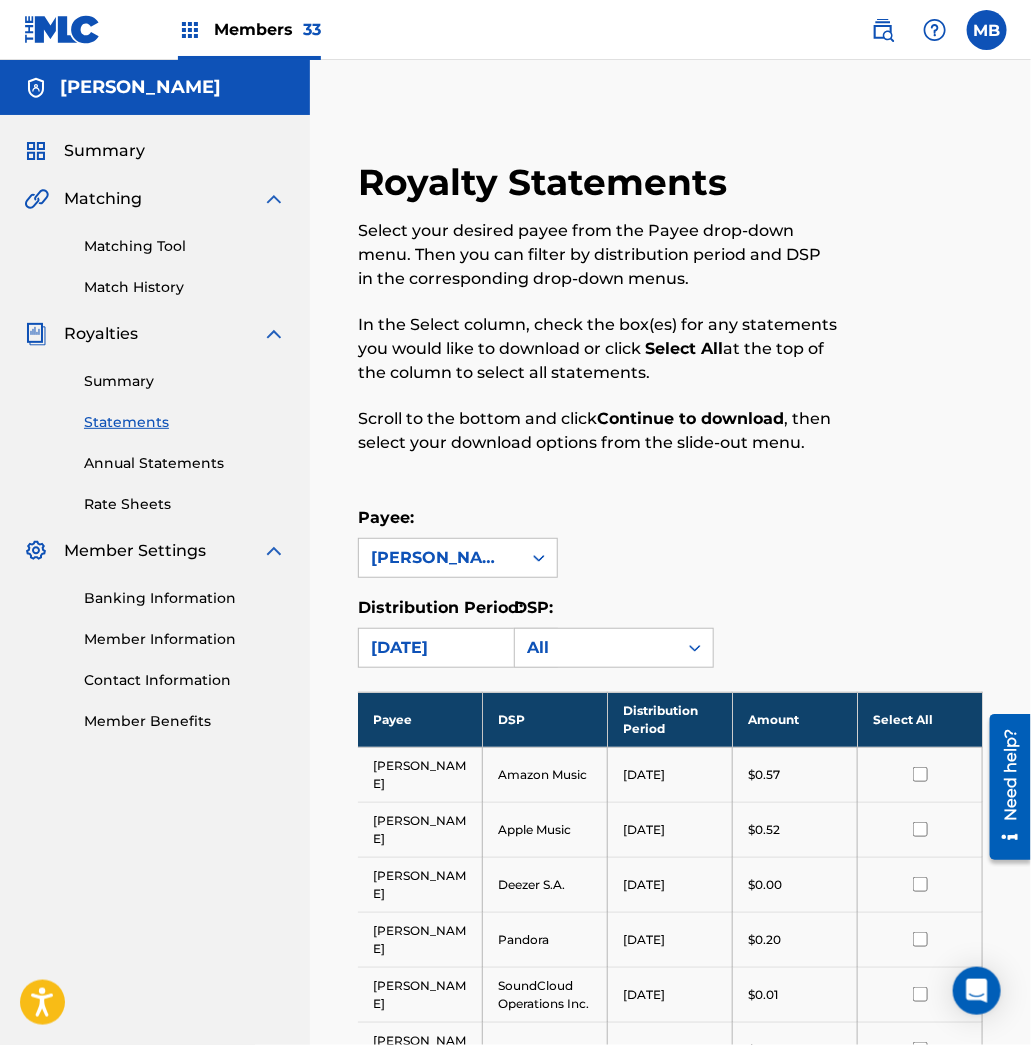 click on "Select All" at bounding box center (920, 719) 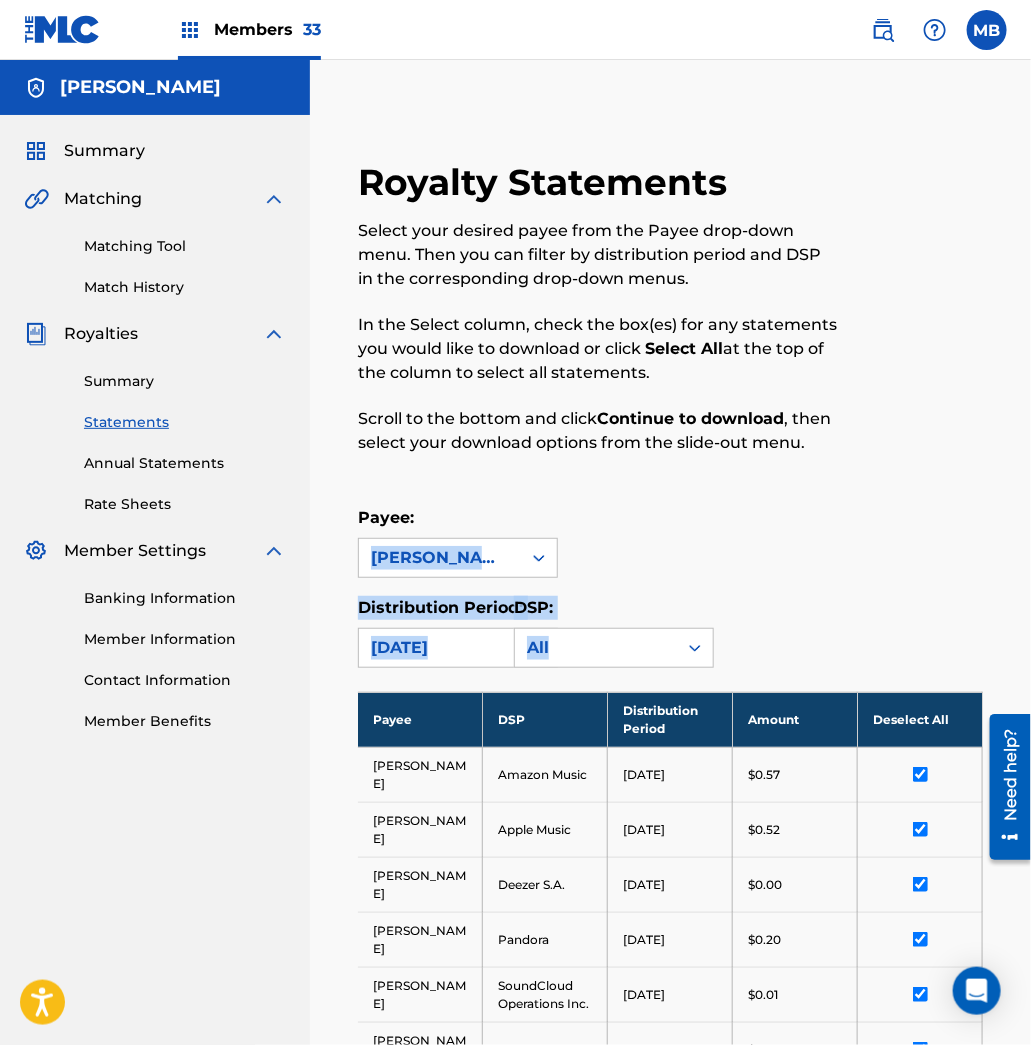 drag, startPoint x: 1030, startPoint y: 498, endPoint x: 1037, endPoint y: 632, distance: 134.18271 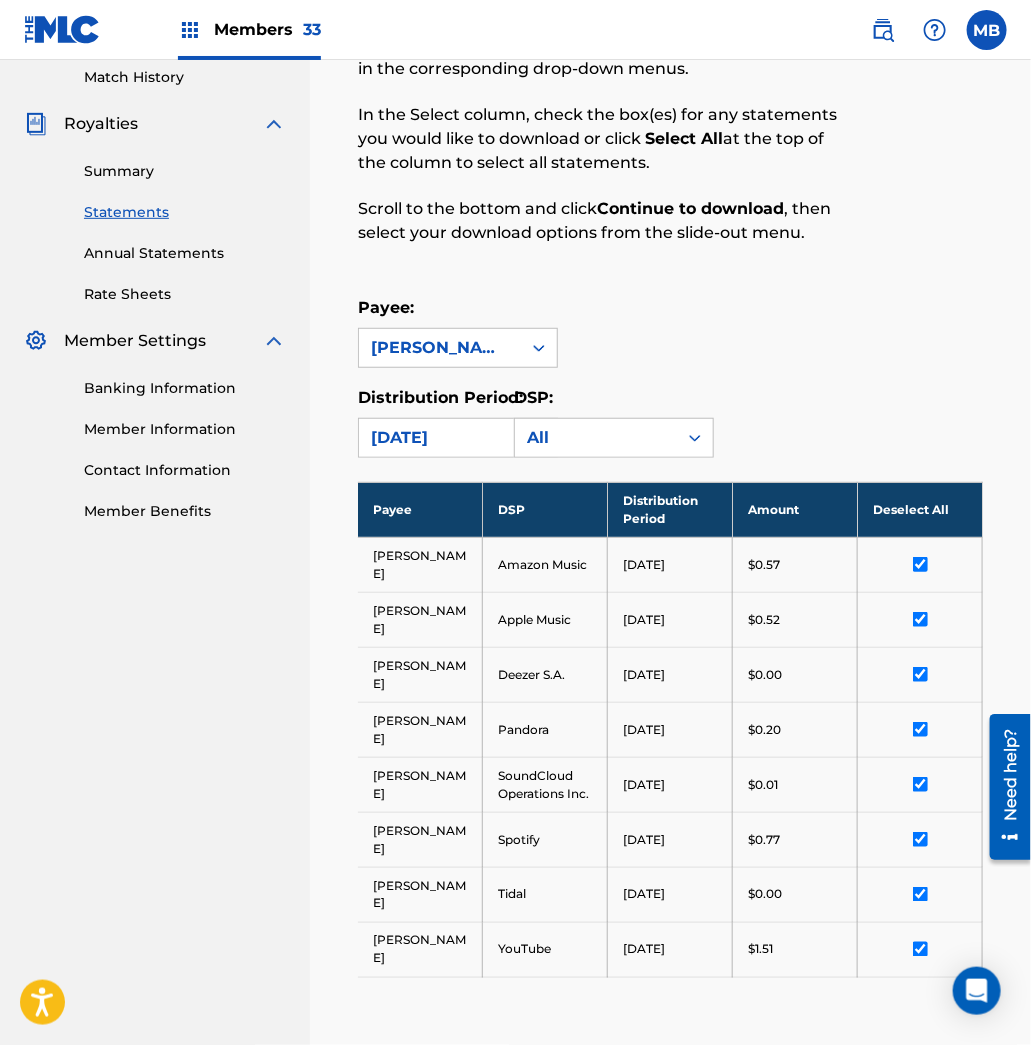scroll, scrollTop: 449, scrollLeft: 0, axis: vertical 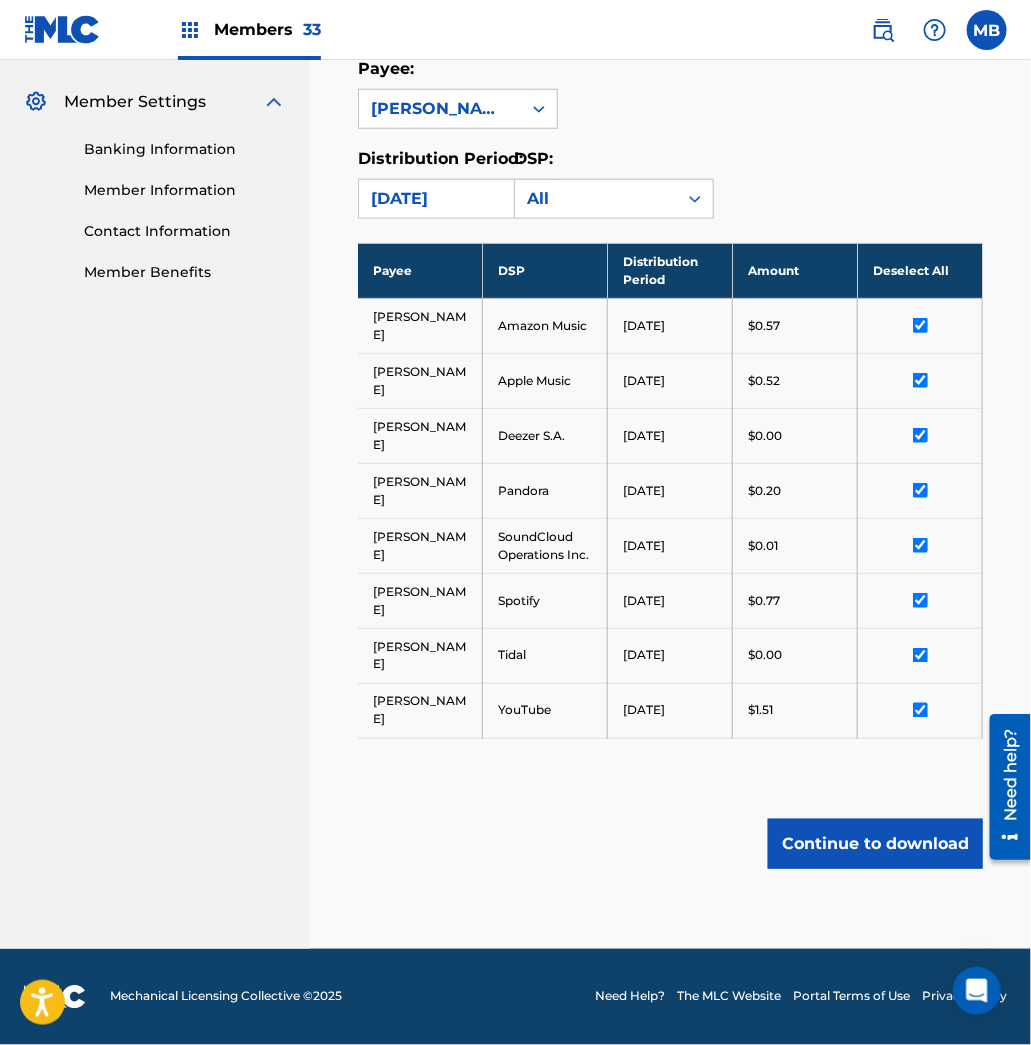 click on "Continue to download" at bounding box center (875, 844) 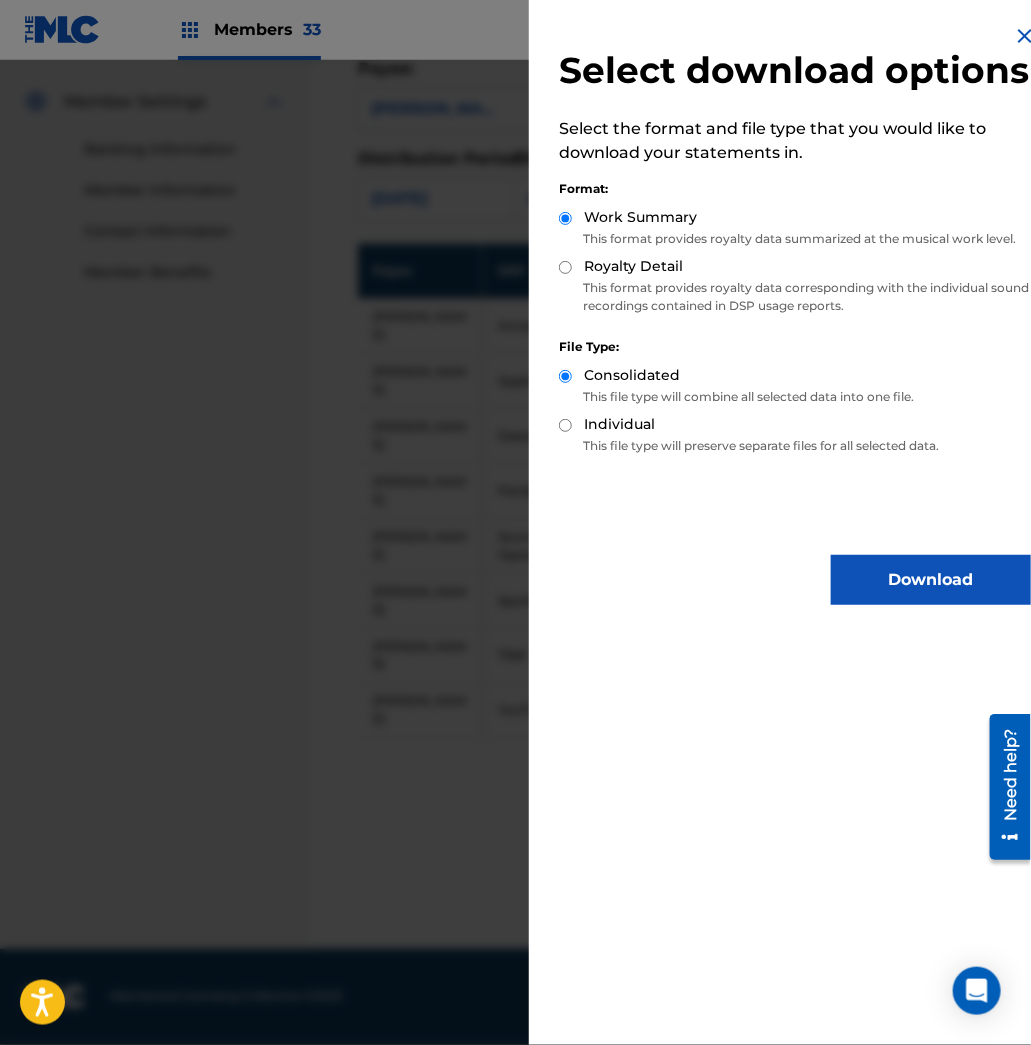 click on "Royalty Detail" at bounding box center (565, 267) 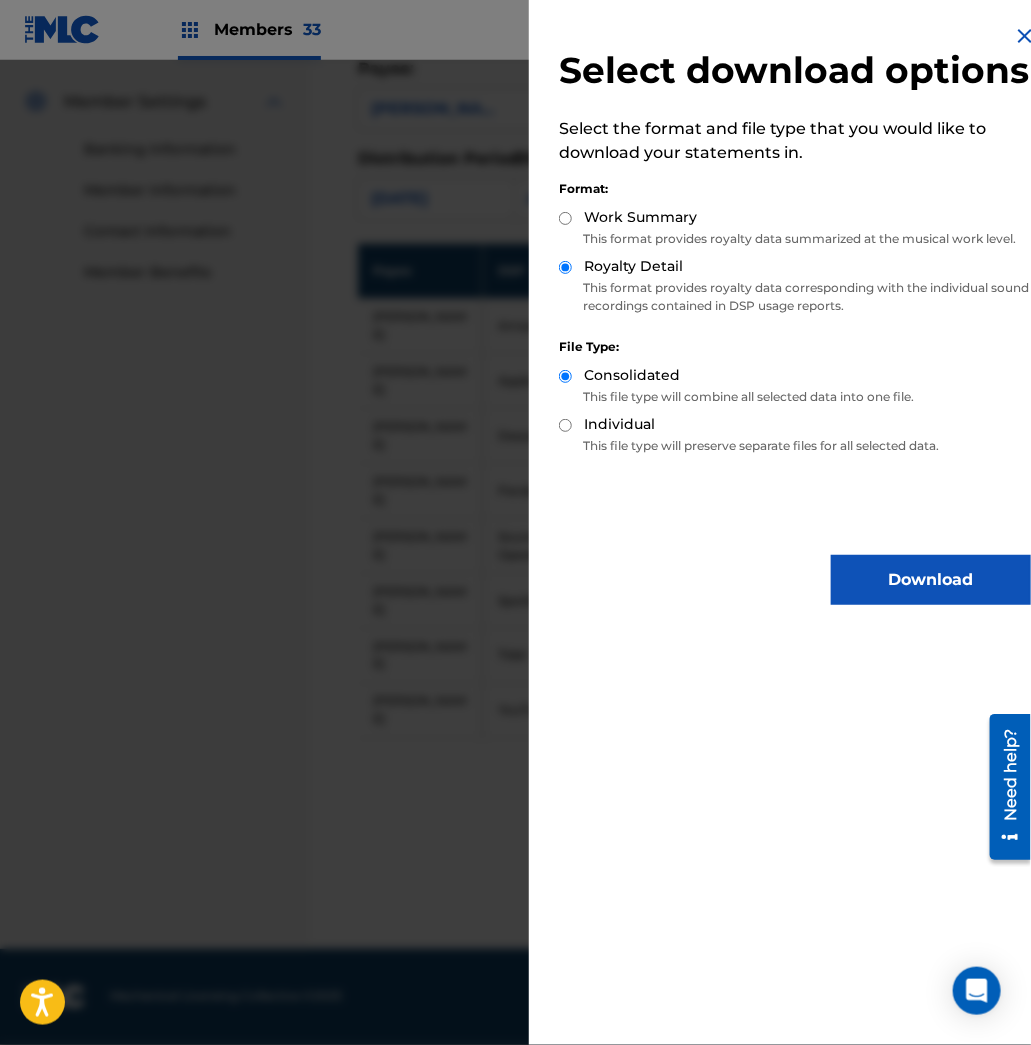 click on "Download" at bounding box center (931, 580) 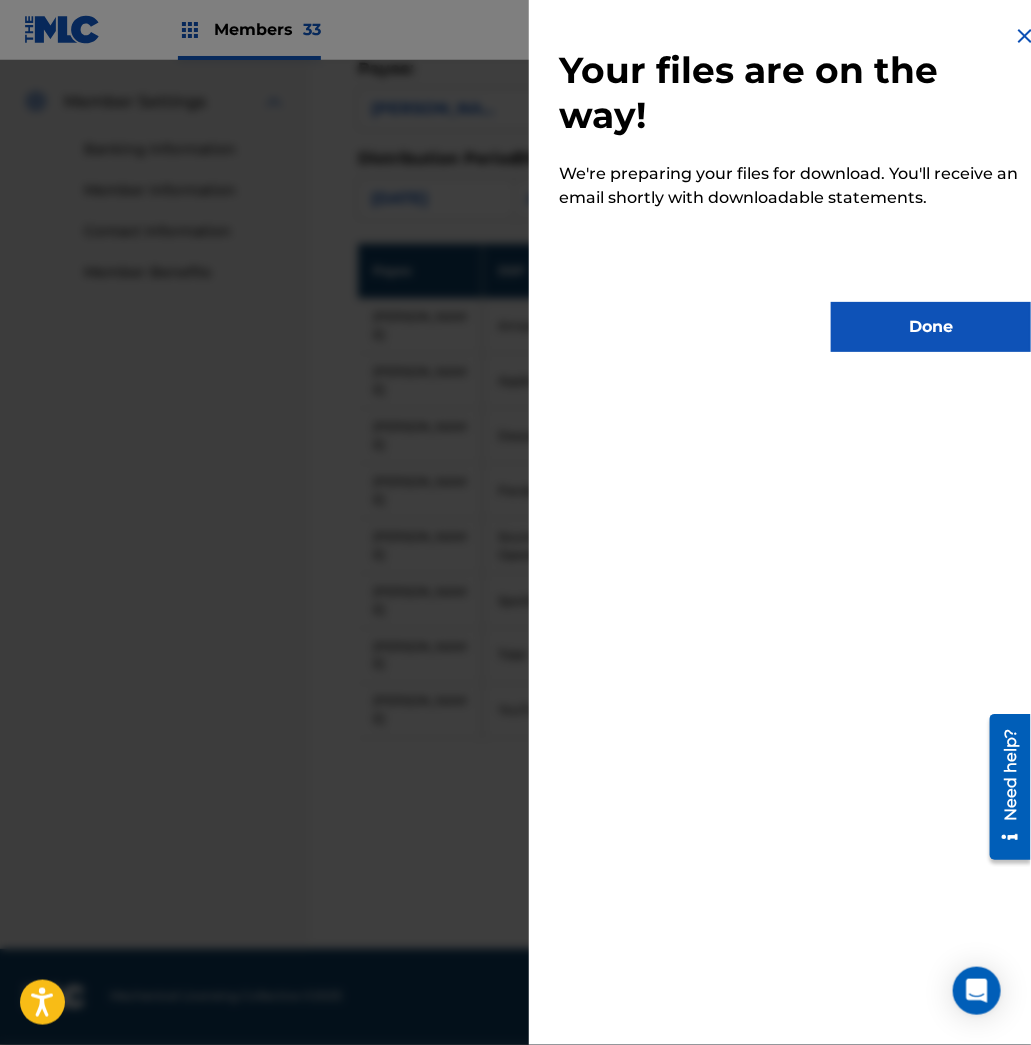 click on "Your files are on the way! We're preparing your files for download. You'll receive an email shortly with downloadable statements. Done" at bounding box center [795, 188] 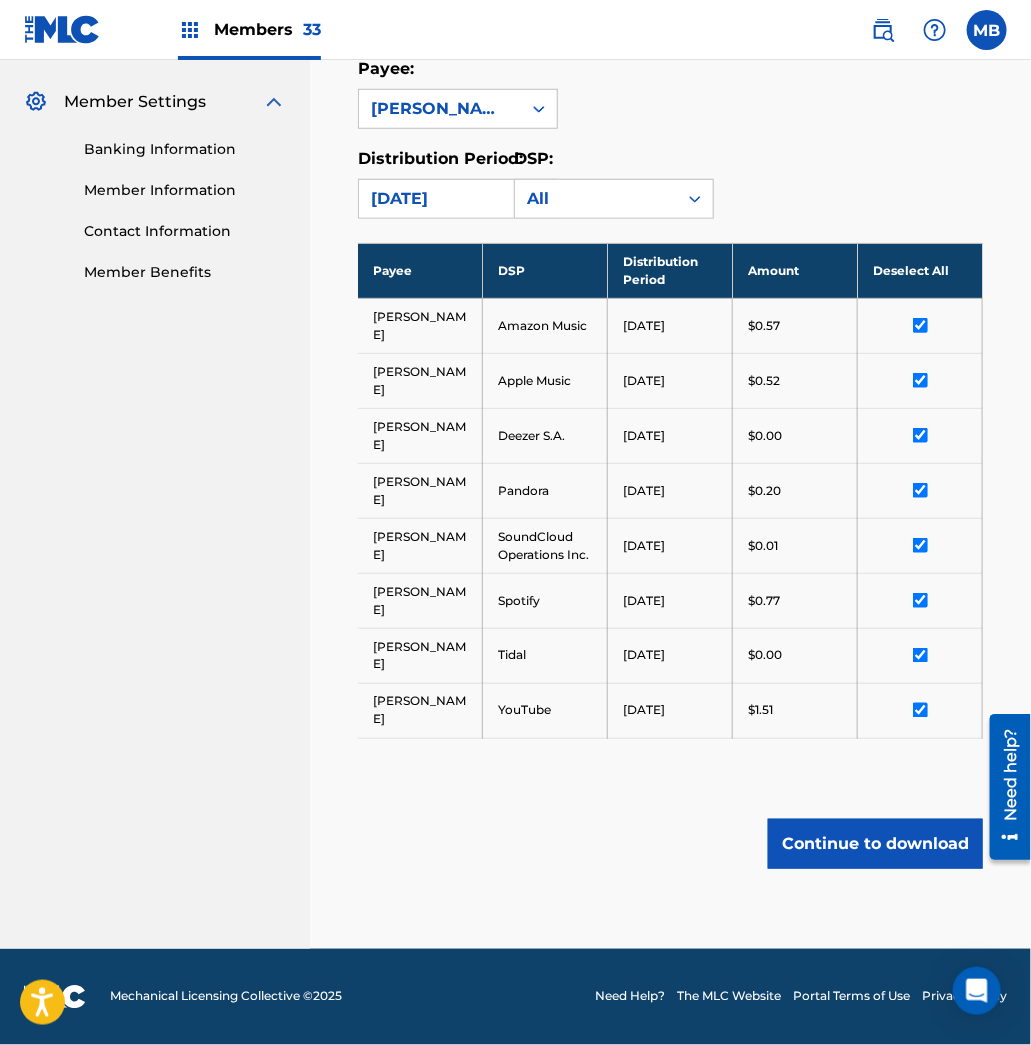click on "Continue to download" at bounding box center [875, 844] 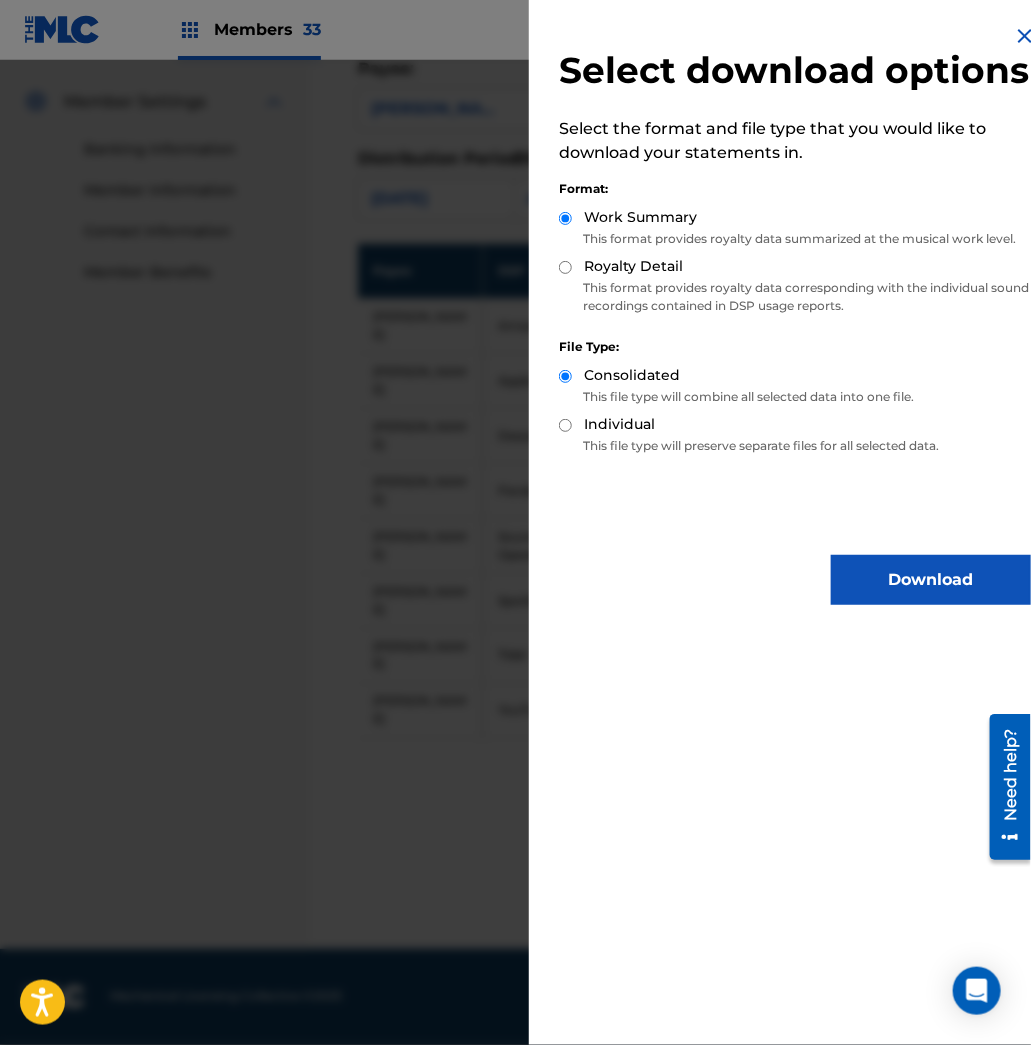 click on "Royalty Detail" at bounding box center (565, 267) 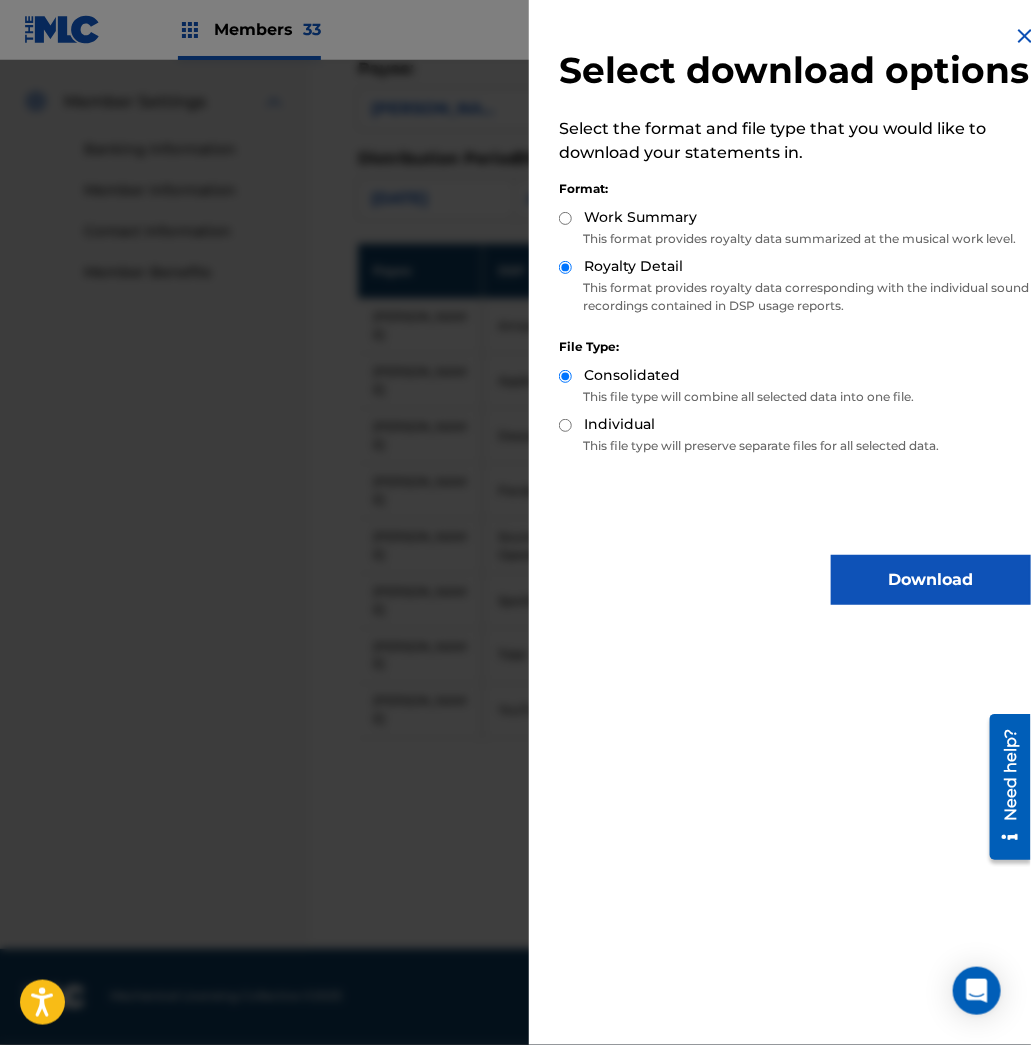 click on "Download" at bounding box center (931, 580) 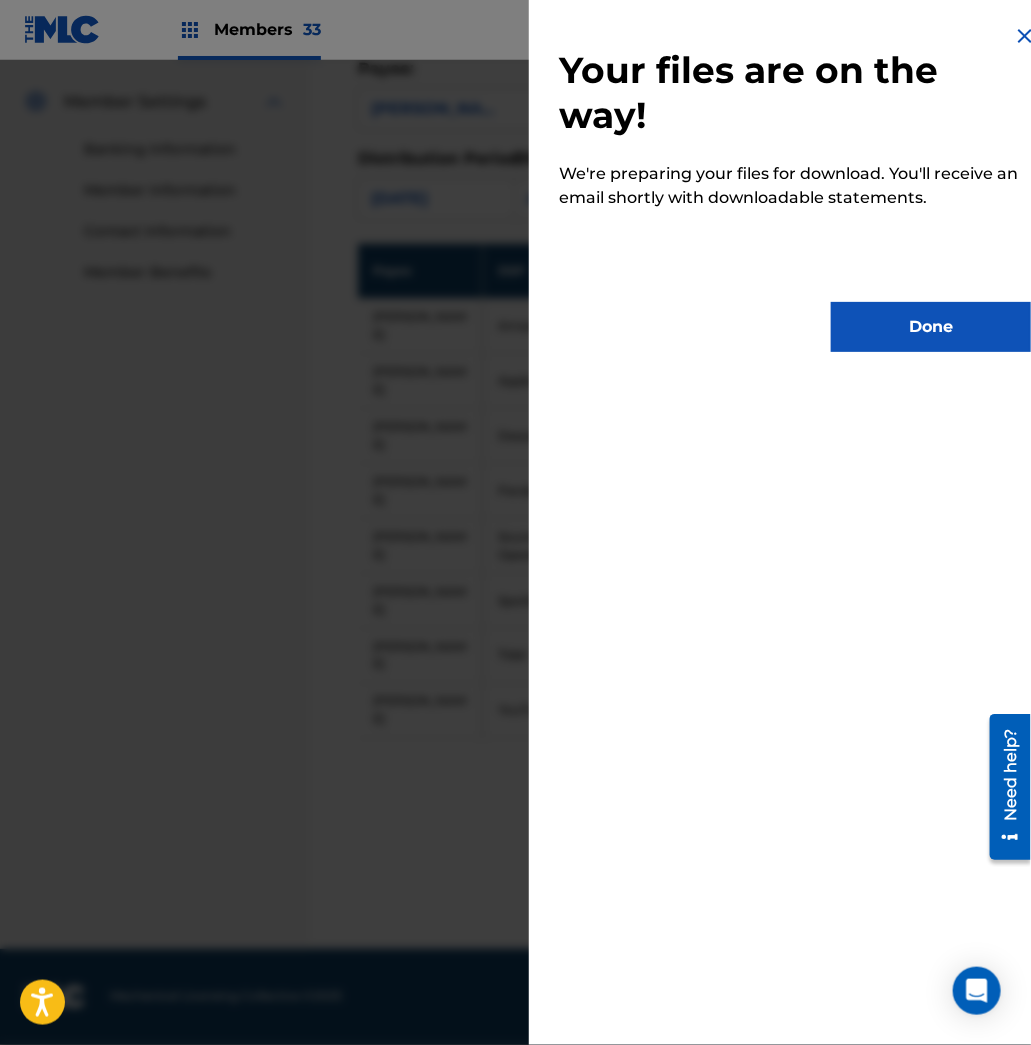 click on "Done" at bounding box center (931, 327) 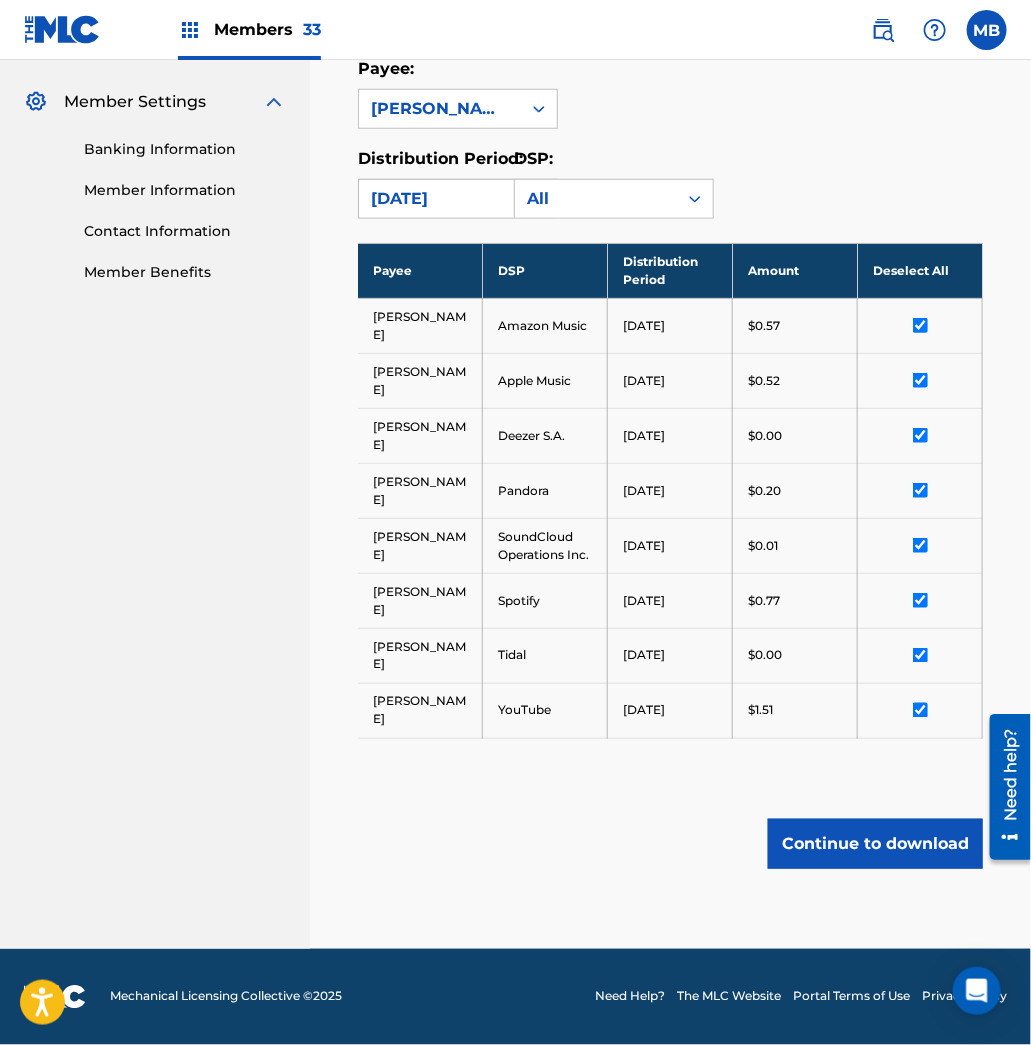 click on "[DATE]" at bounding box center [440, 199] 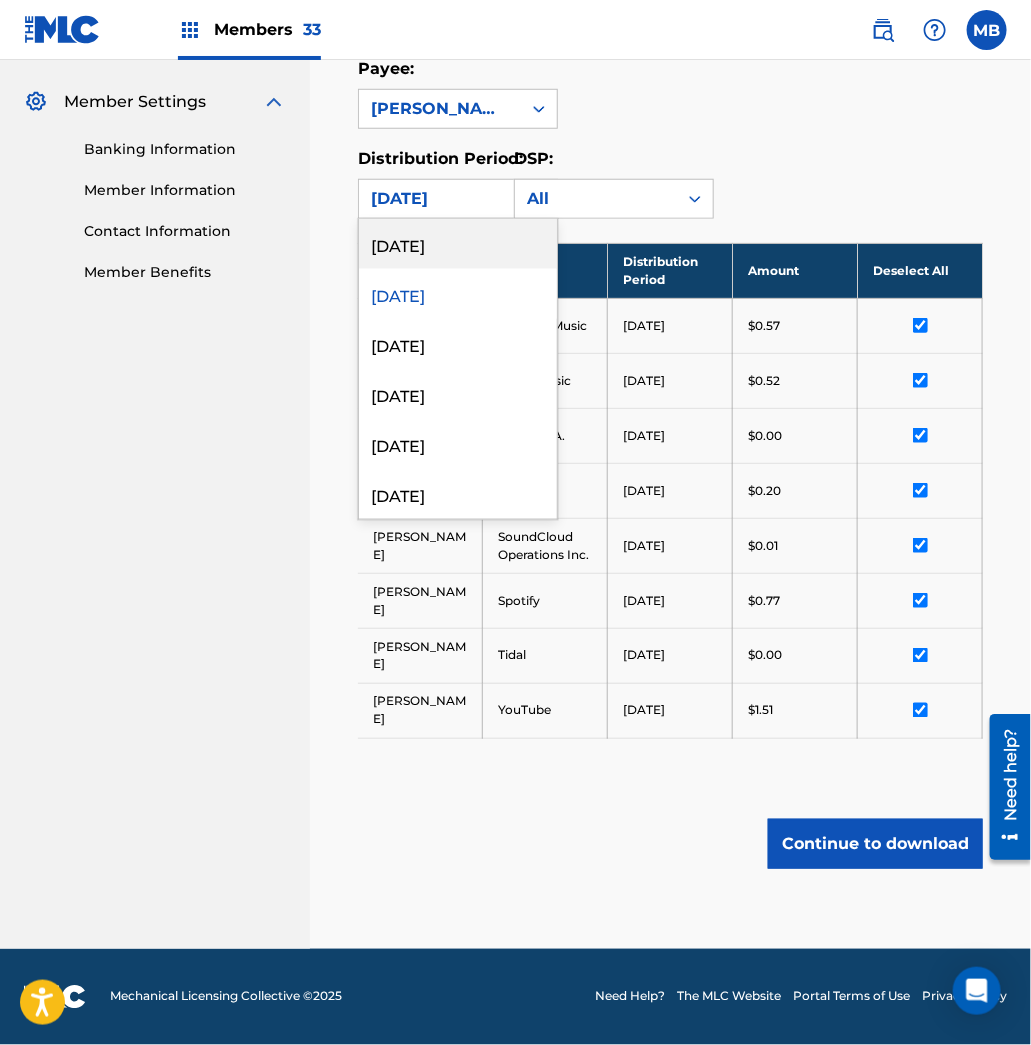 click on "[DATE]" at bounding box center (458, 244) 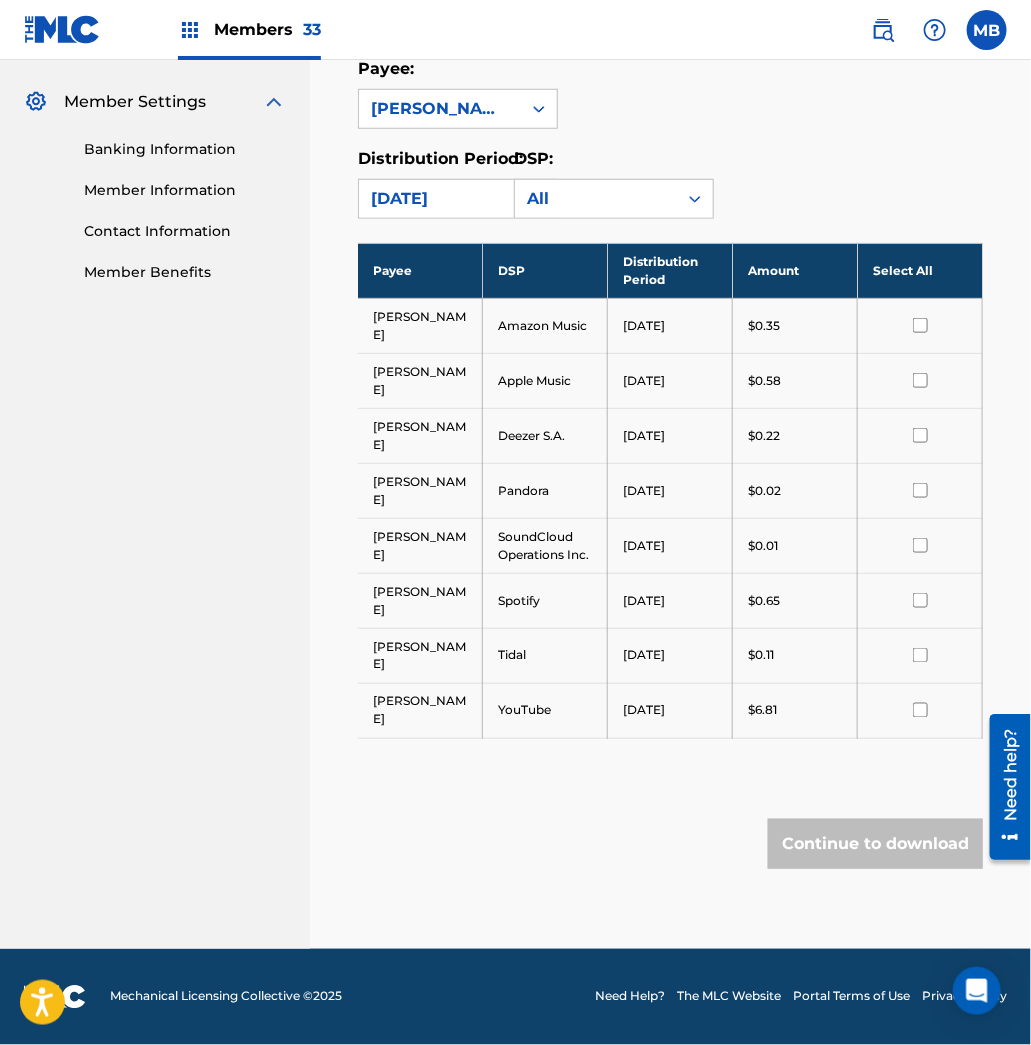 click on "Select All" at bounding box center (920, 270) 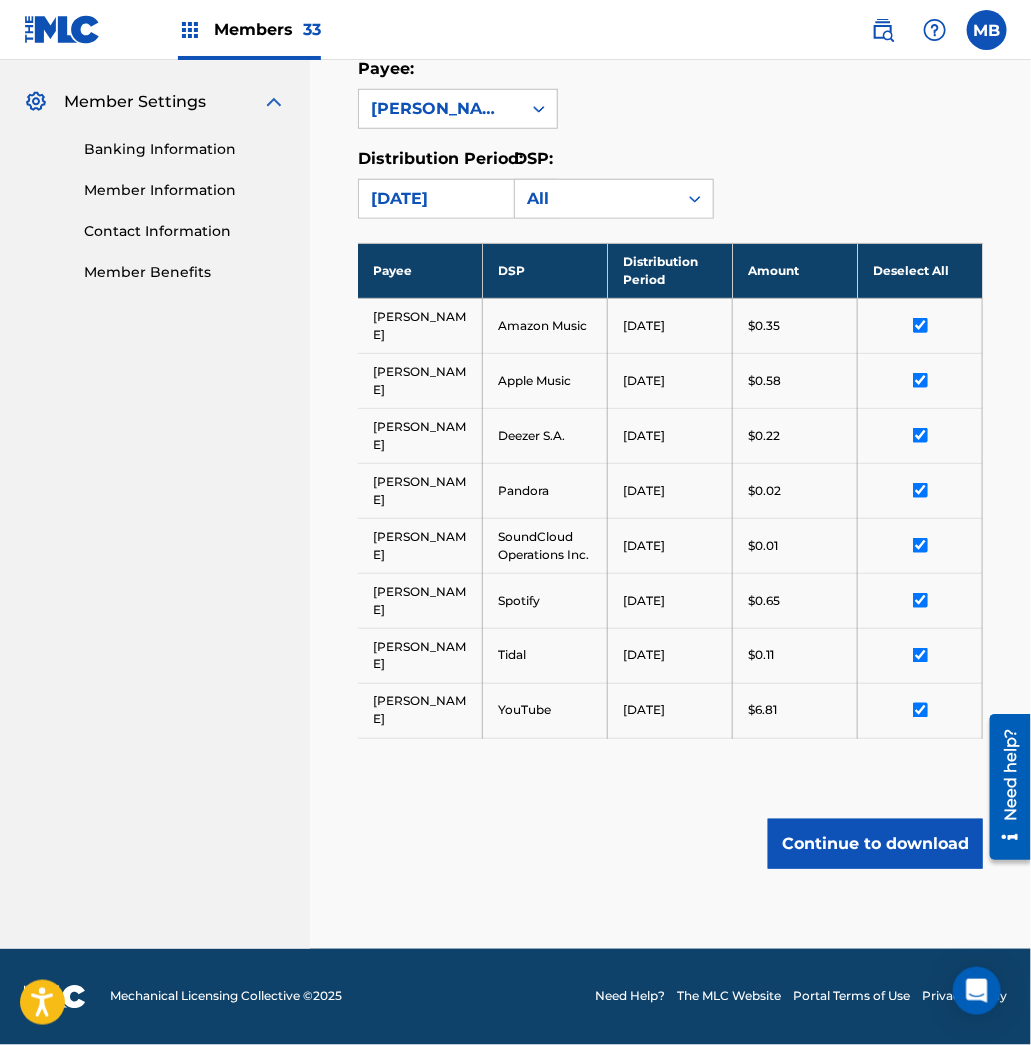 click on "Continue to download" at bounding box center (875, 844) 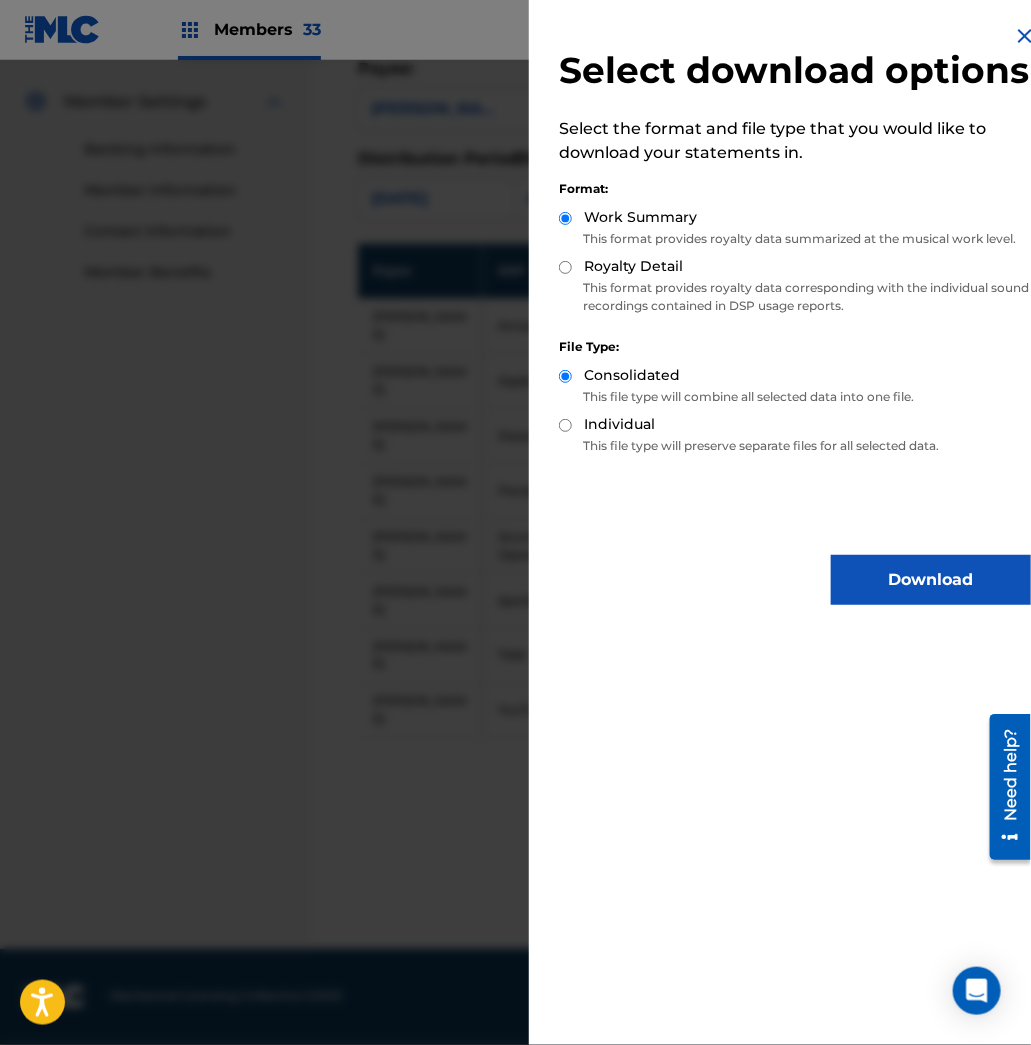 click on "Royalty Detail" at bounding box center (565, 267) 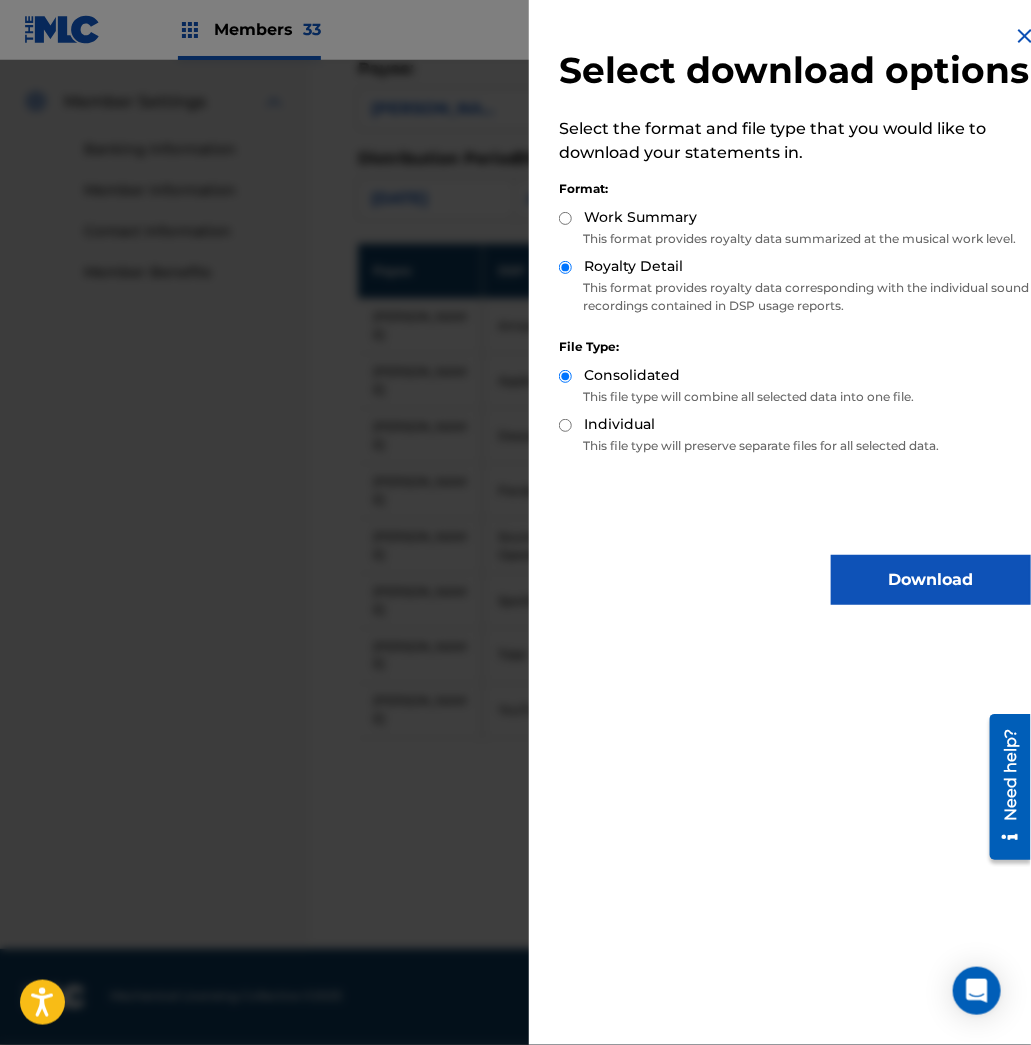 click on "Download" at bounding box center [931, 580] 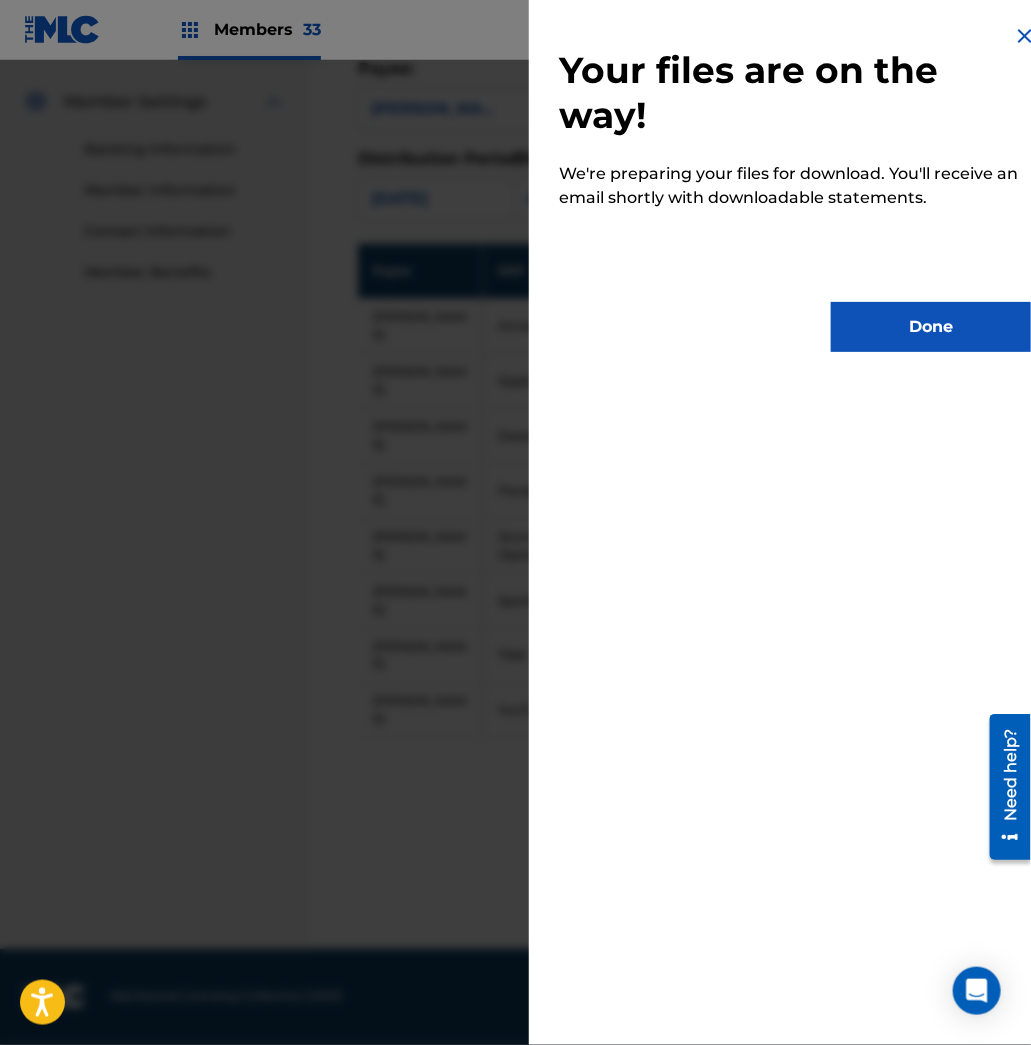 click on "Done" at bounding box center [931, 327] 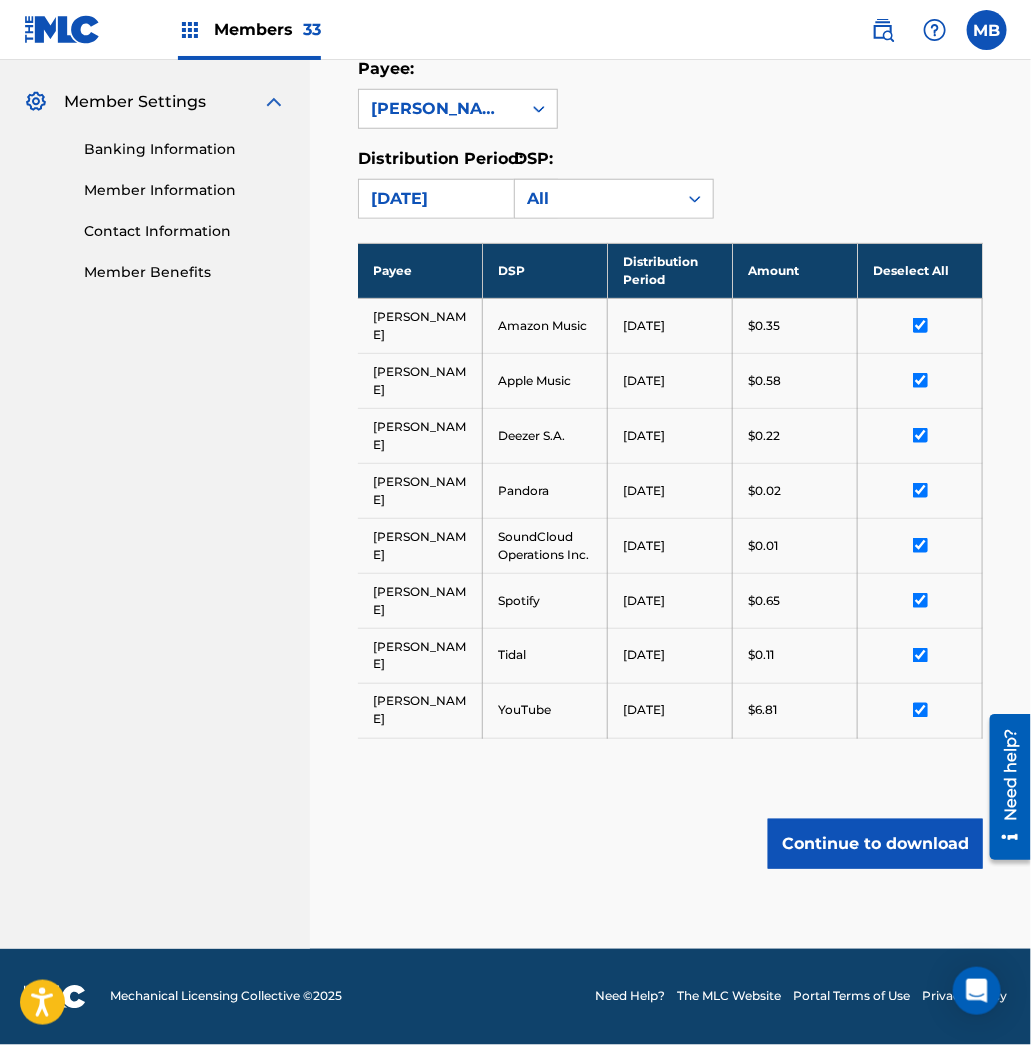 click on "Continue to download" at bounding box center [875, 844] 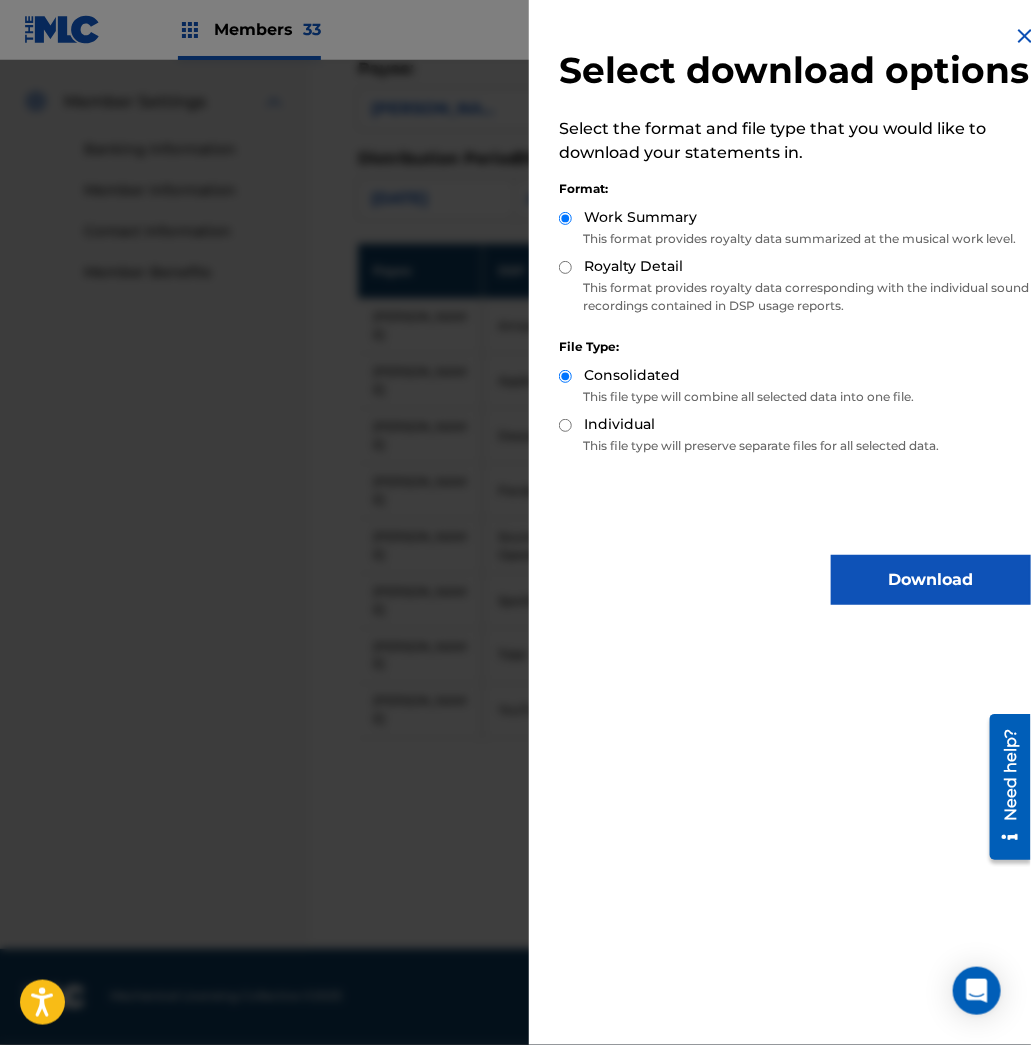 click on "Royalty Detail" at bounding box center (565, 267) 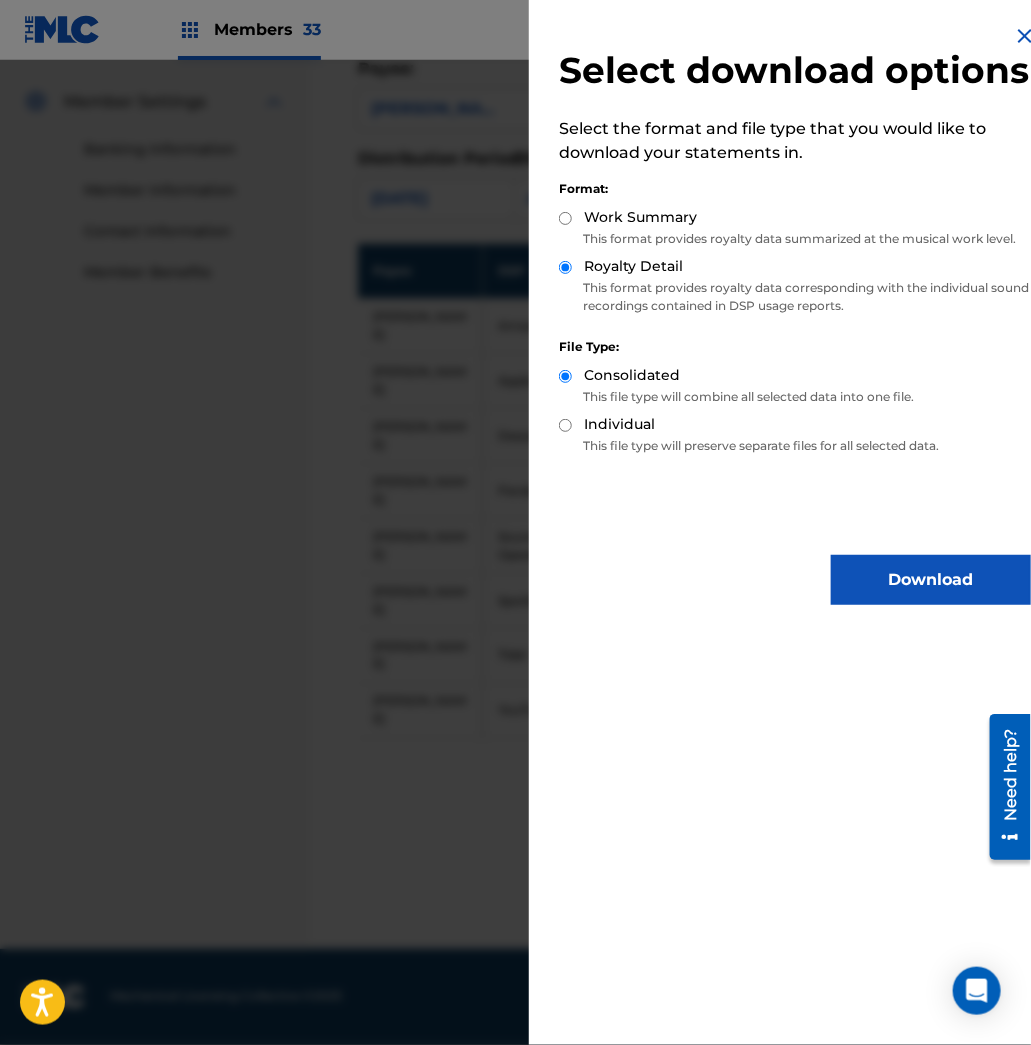 click on "Download" at bounding box center (931, 580) 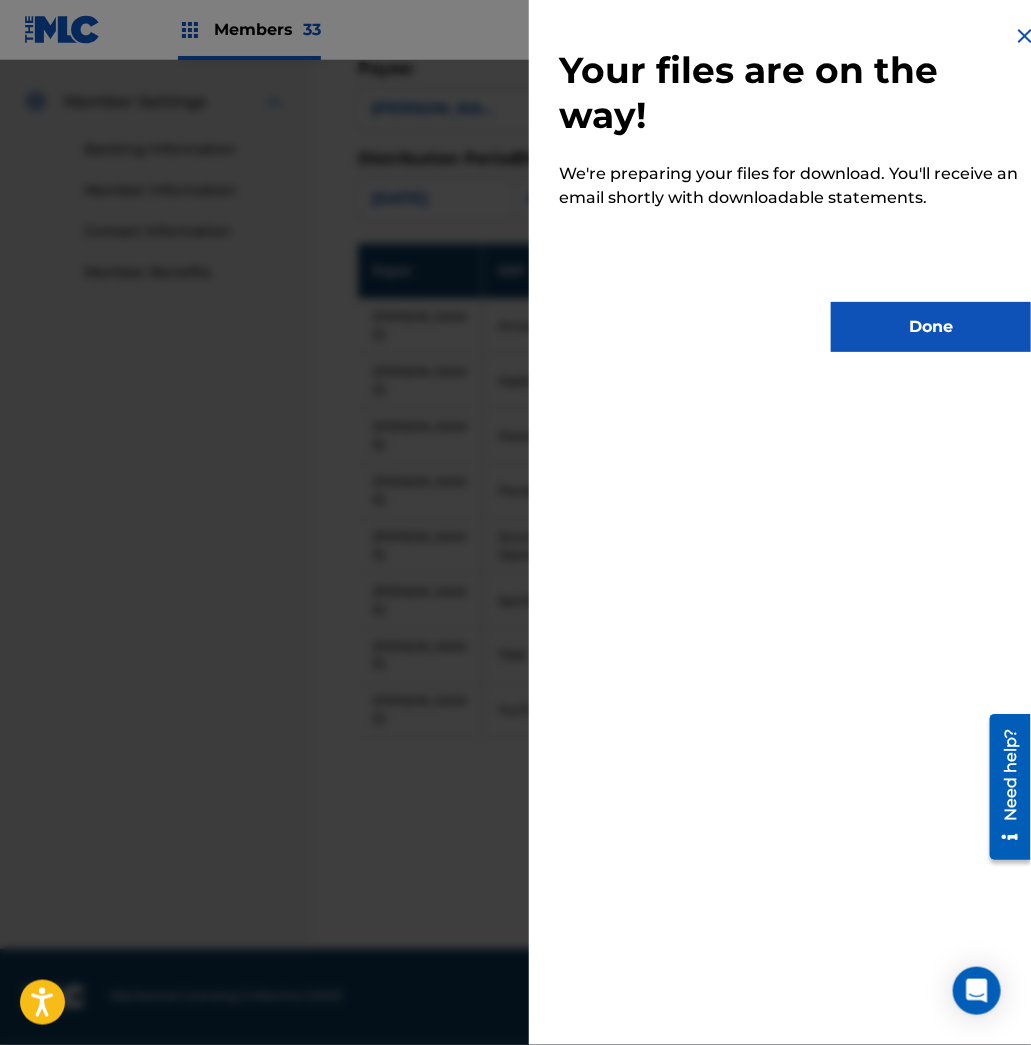 click on "Done" at bounding box center [931, 327] 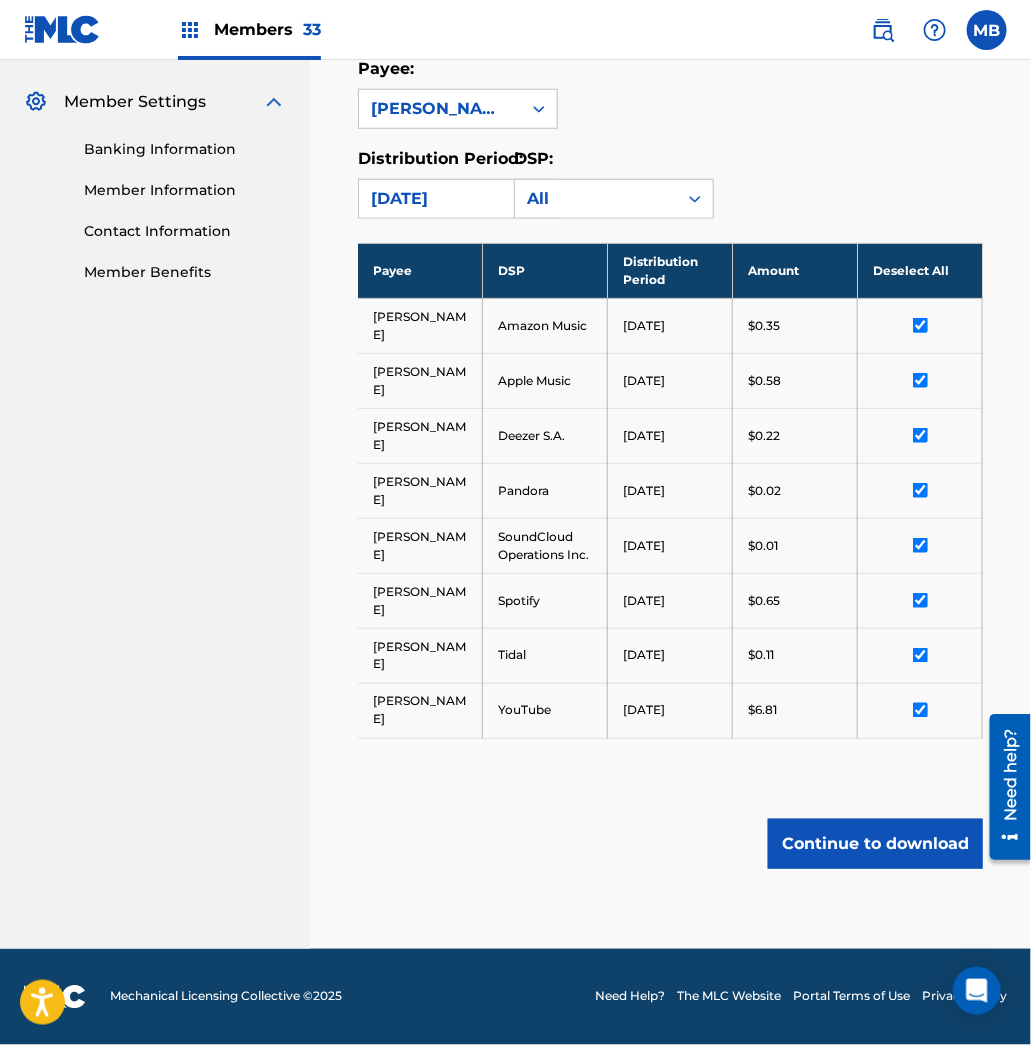 click on "Royalty Statements Select your desired payee from the Payee drop-down menu. Then you can filter by distribution period and DSP in the corresponding drop-down menus. In the Select column, check the box(es) for any statements you would like to download or click    Select All   at the top of the column to select all statements. Scroll to the bottom and click  Continue to download , then select your download options from the slide-out menu. Payee: [PERSON_NAME] Distribution Period: [DATE] DSP: All Payee DSP Distribution Period Amount Deselect All [PERSON_NAME] Amazon Music [DATE] $0.35 [PERSON_NAME] Apple Music [DATE] $0.58 [PERSON_NAME] Deezer S.A. [DATE] $0.22 [PERSON_NAME] Pandora [DATE] $0.02 [PERSON_NAME] SoundCloud Operations Inc. [DATE] $0.01 [PERSON_NAME] Spotify [DATE] $0.65 [PERSON_NAME] Tidal [DATE] $0.11 [PERSON_NAME] YouTube [DATE] $6.81 Continue to download" at bounding box center [670, 305] 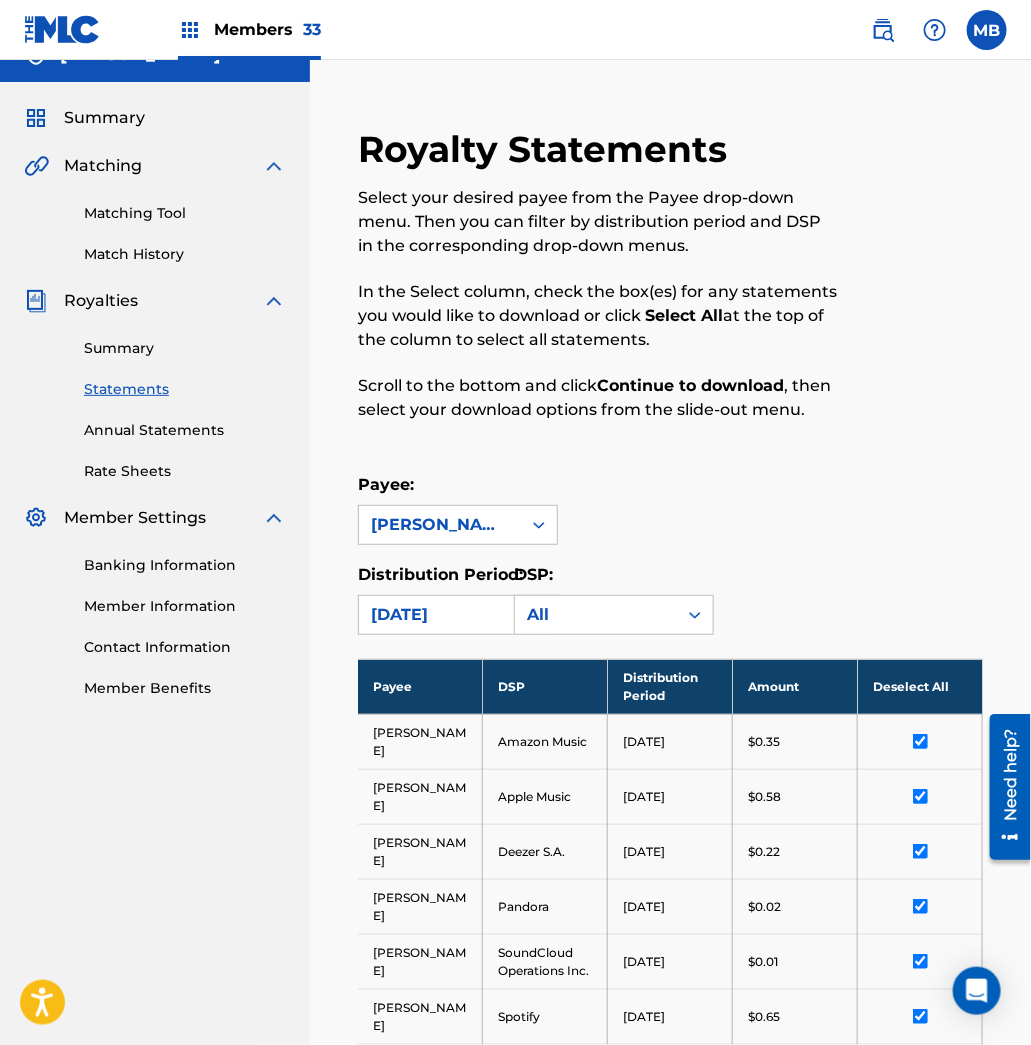 scroll, scrollTop: 12, scrollLeft: 0, axis: vertical 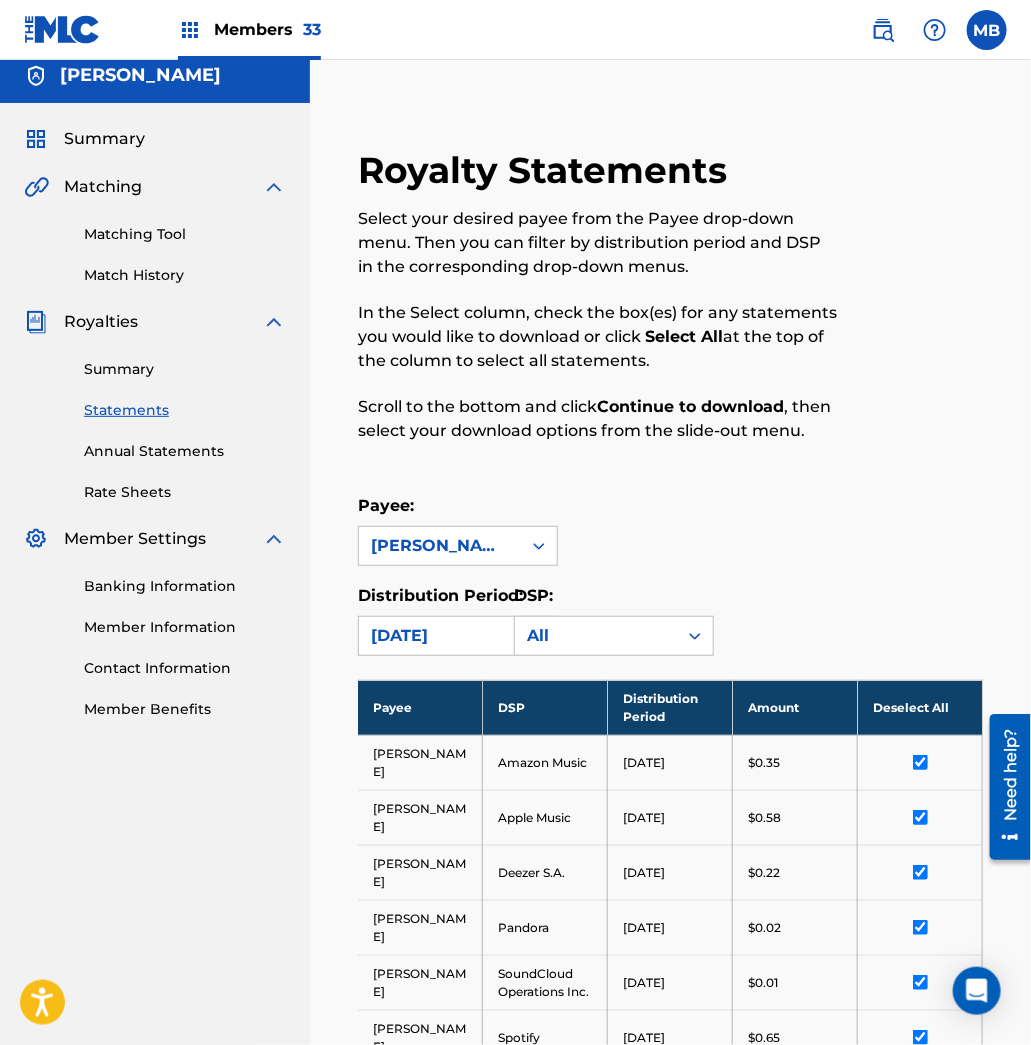 click on "Summary" at bounding box center (185, 369) 